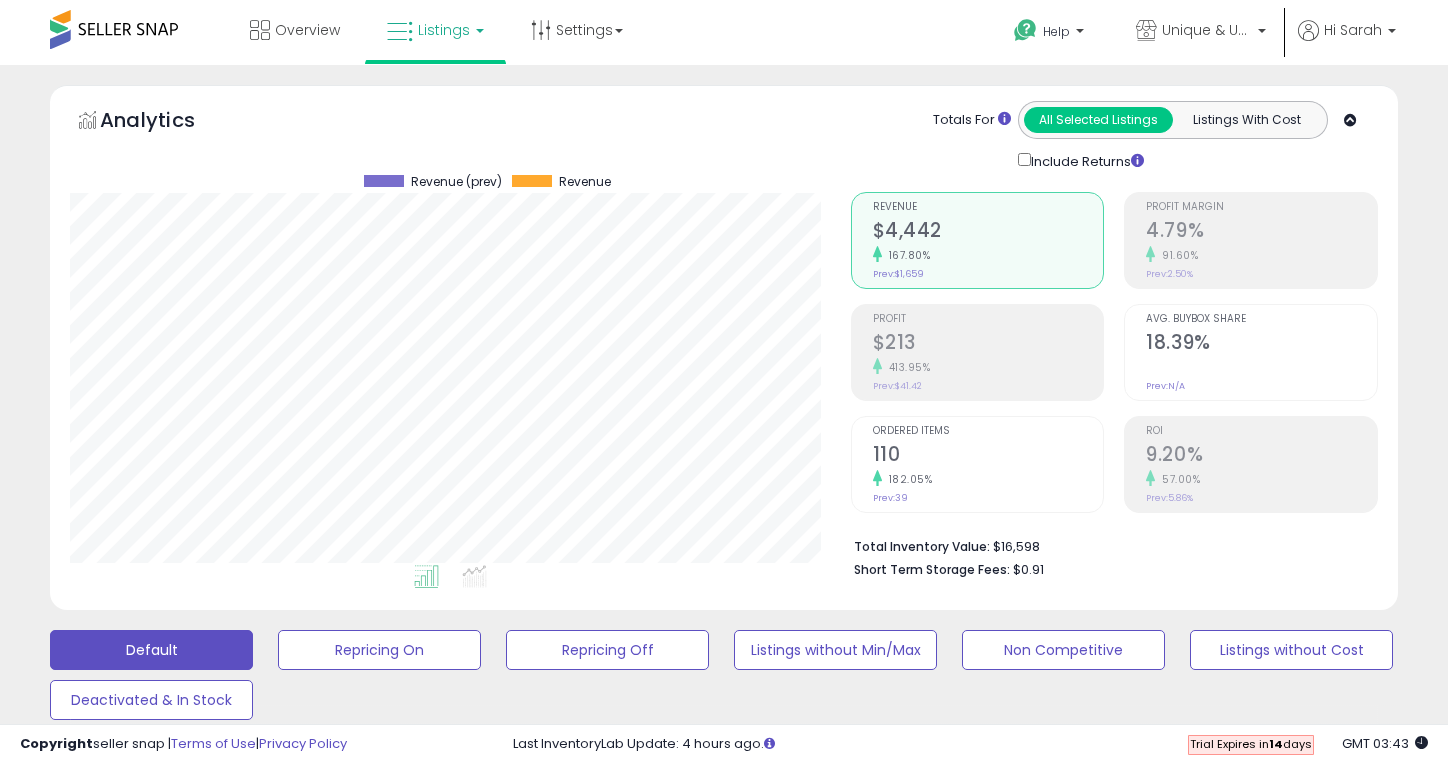 select on "**" 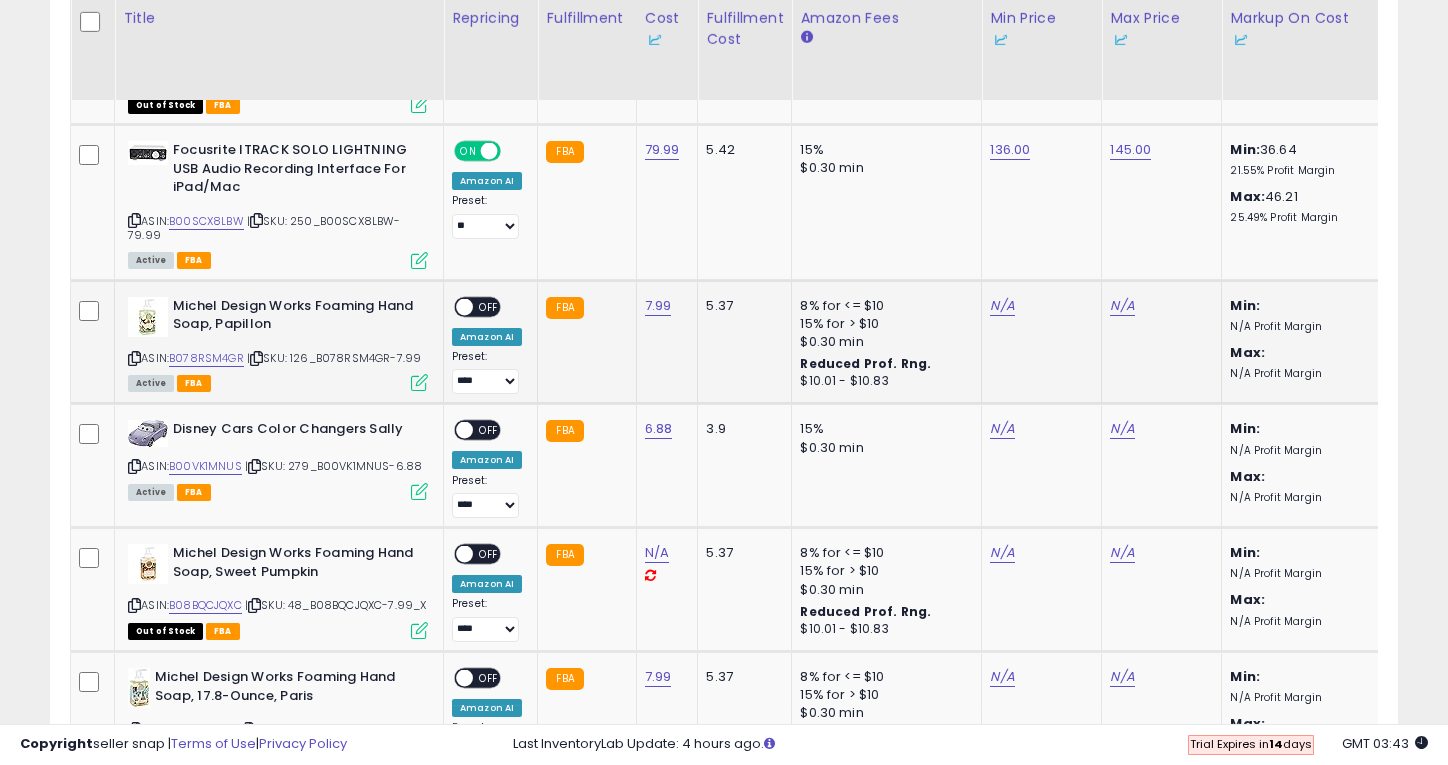 scroll, scrollTop: 2581, scrollLeft: 0, axis: vertical 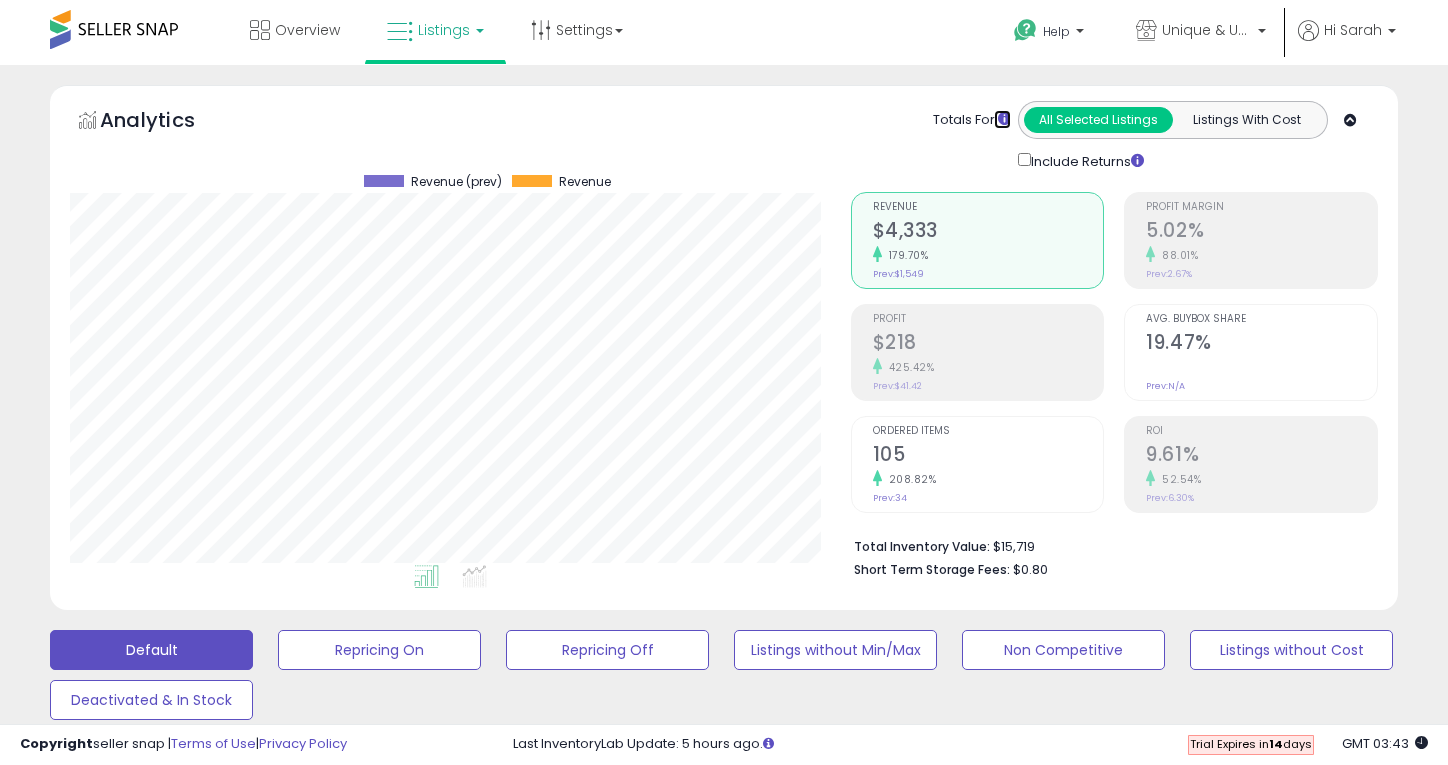 click at bounding box center (1004, 118) 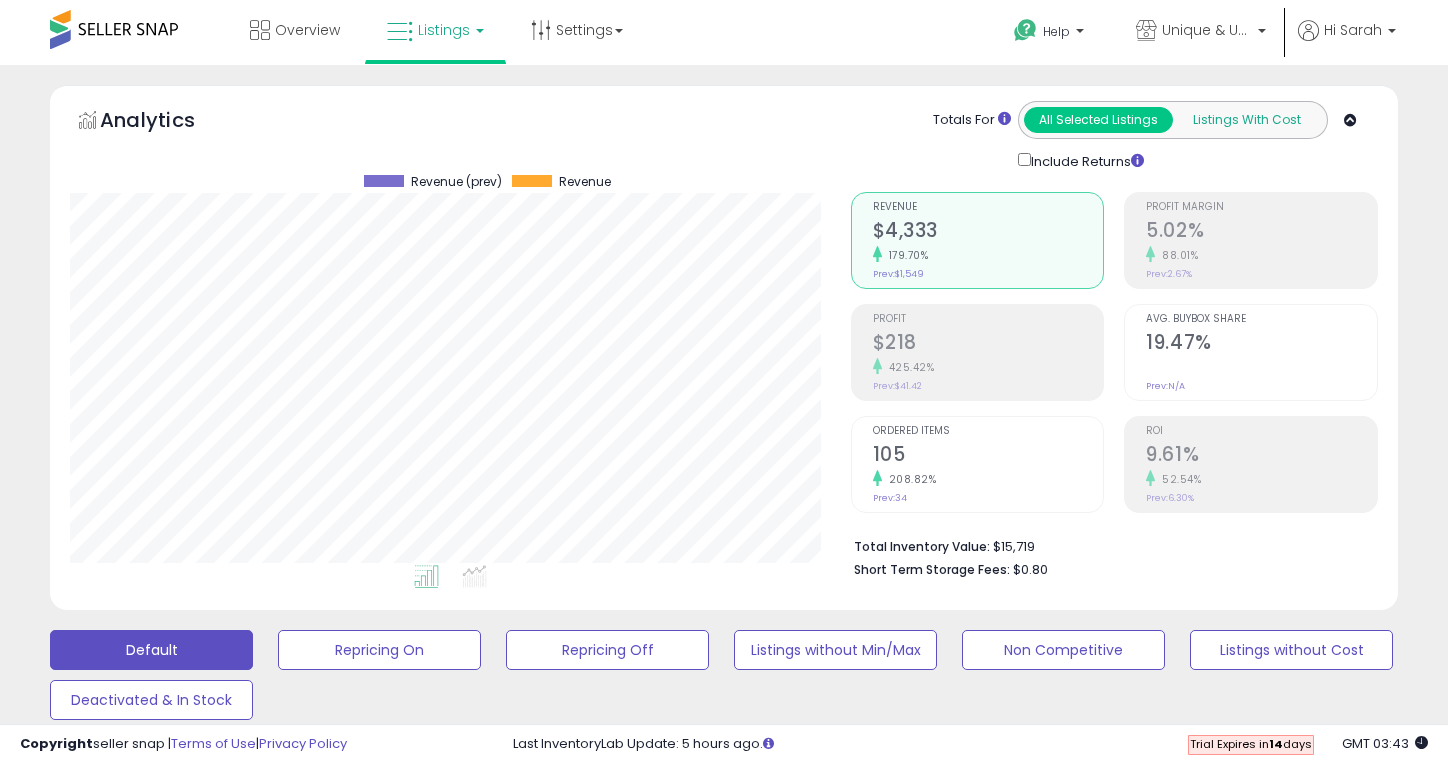 click on "Listings With Cost" at bounding box center (1246, 120) 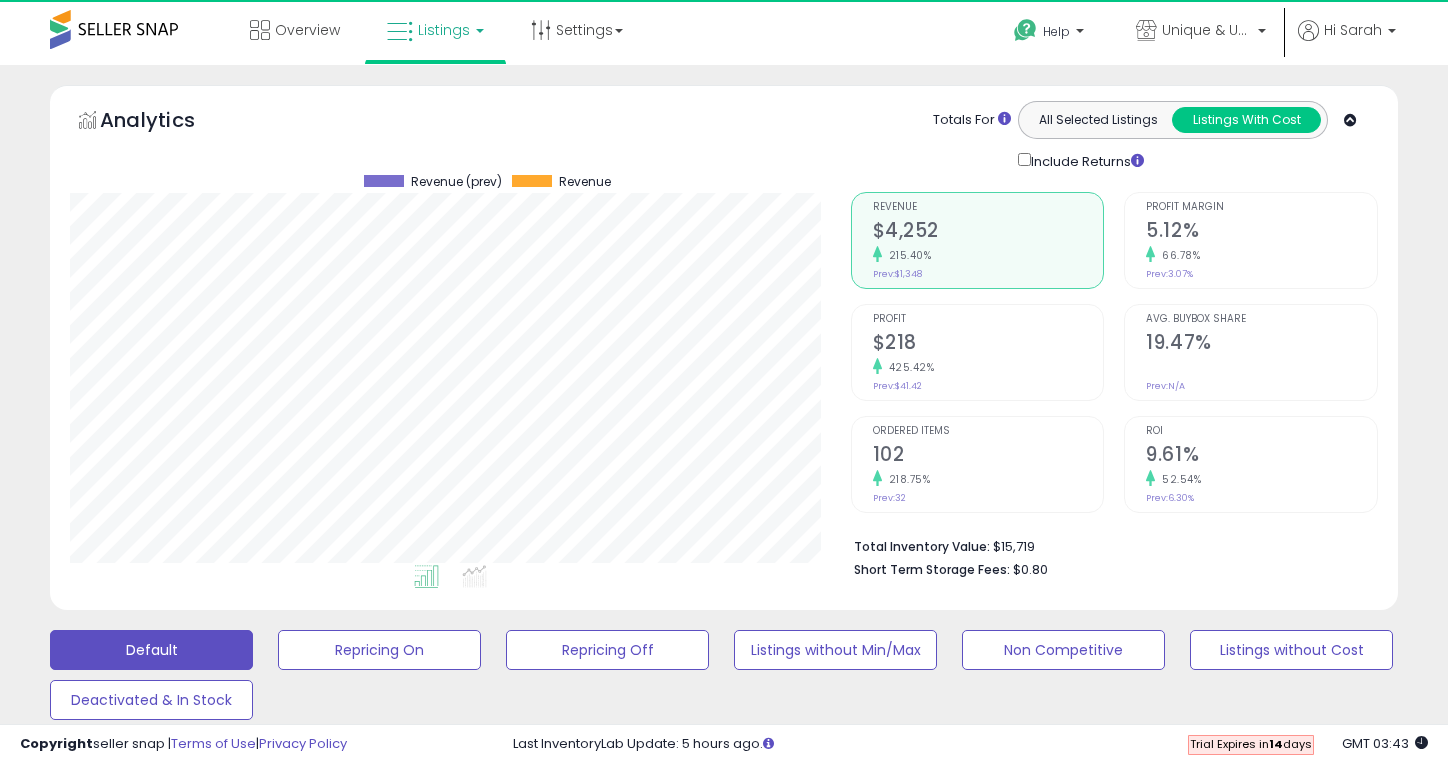 scroll, scrollTop: 999590, scrollLeft: 999219, axis: both 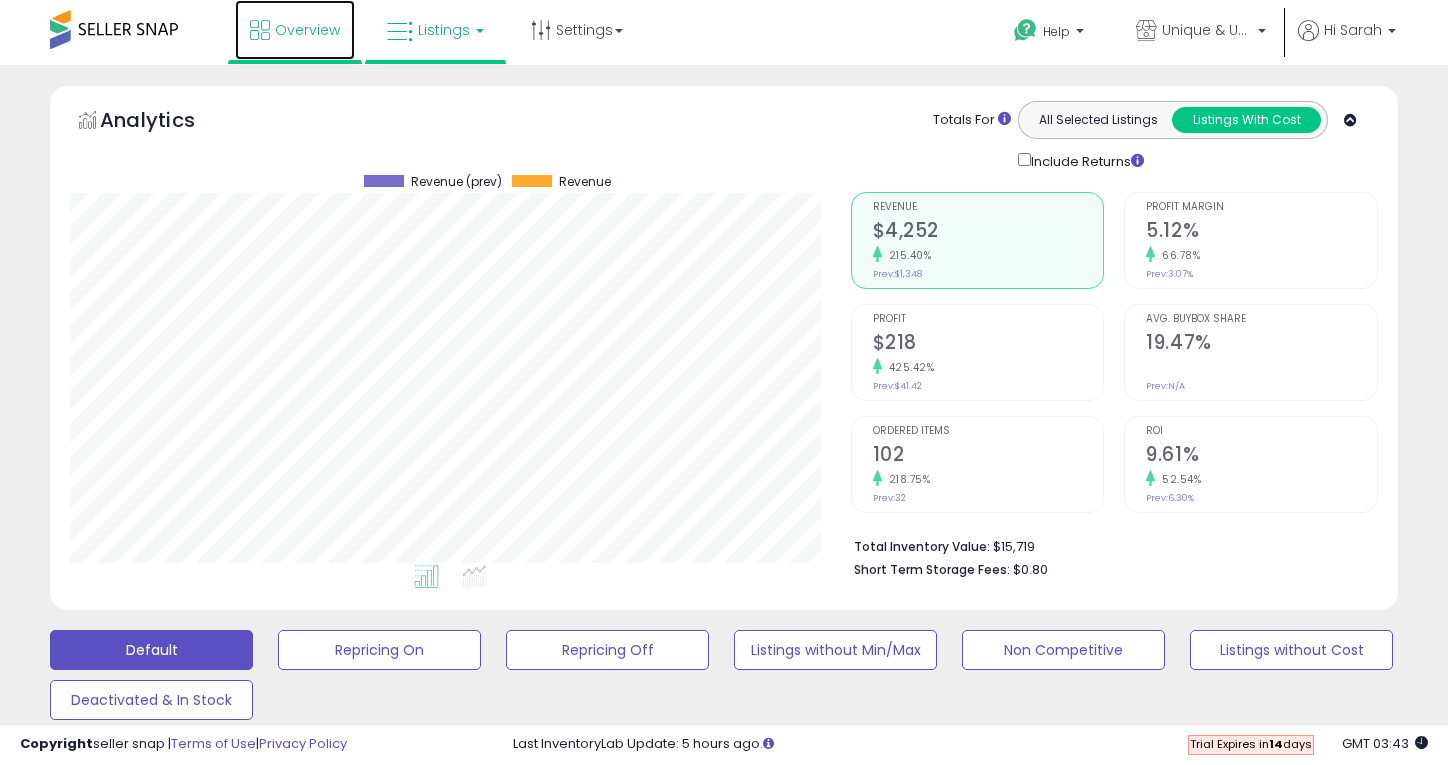 click on "Overview" at bounding box center [307, 30] 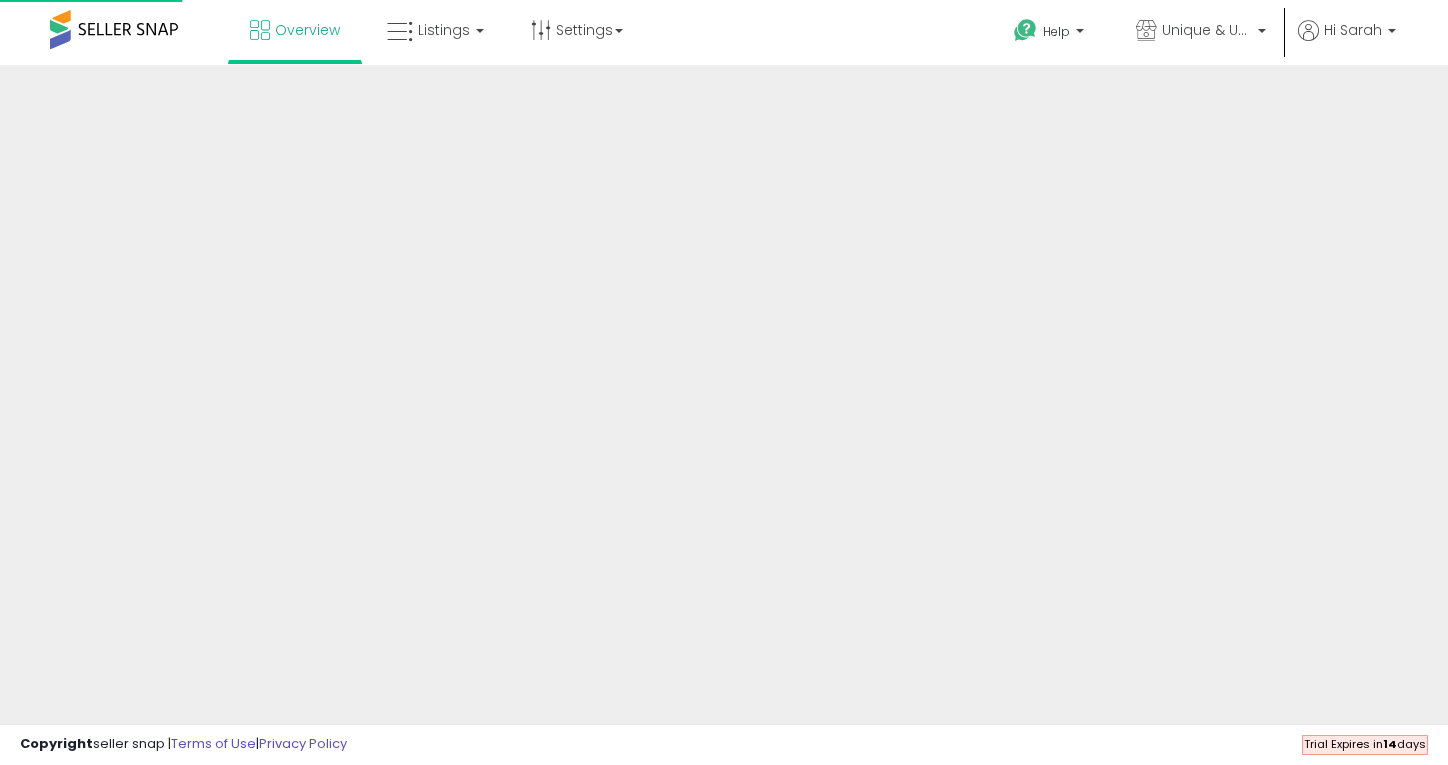 scroll, scrollTop: 0, scrollLeft: 0, axis: both 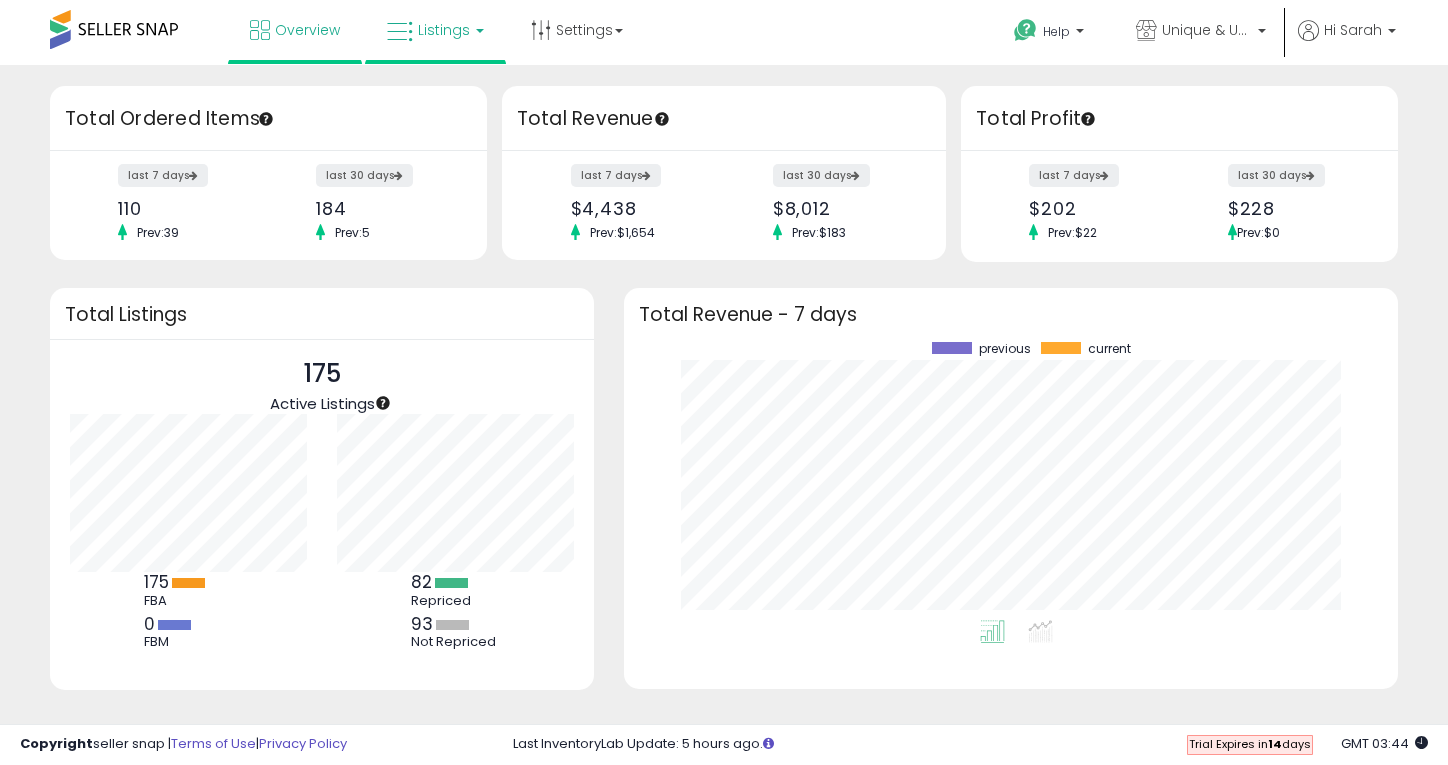 click on "Listings" at bounding box center [444, 30] 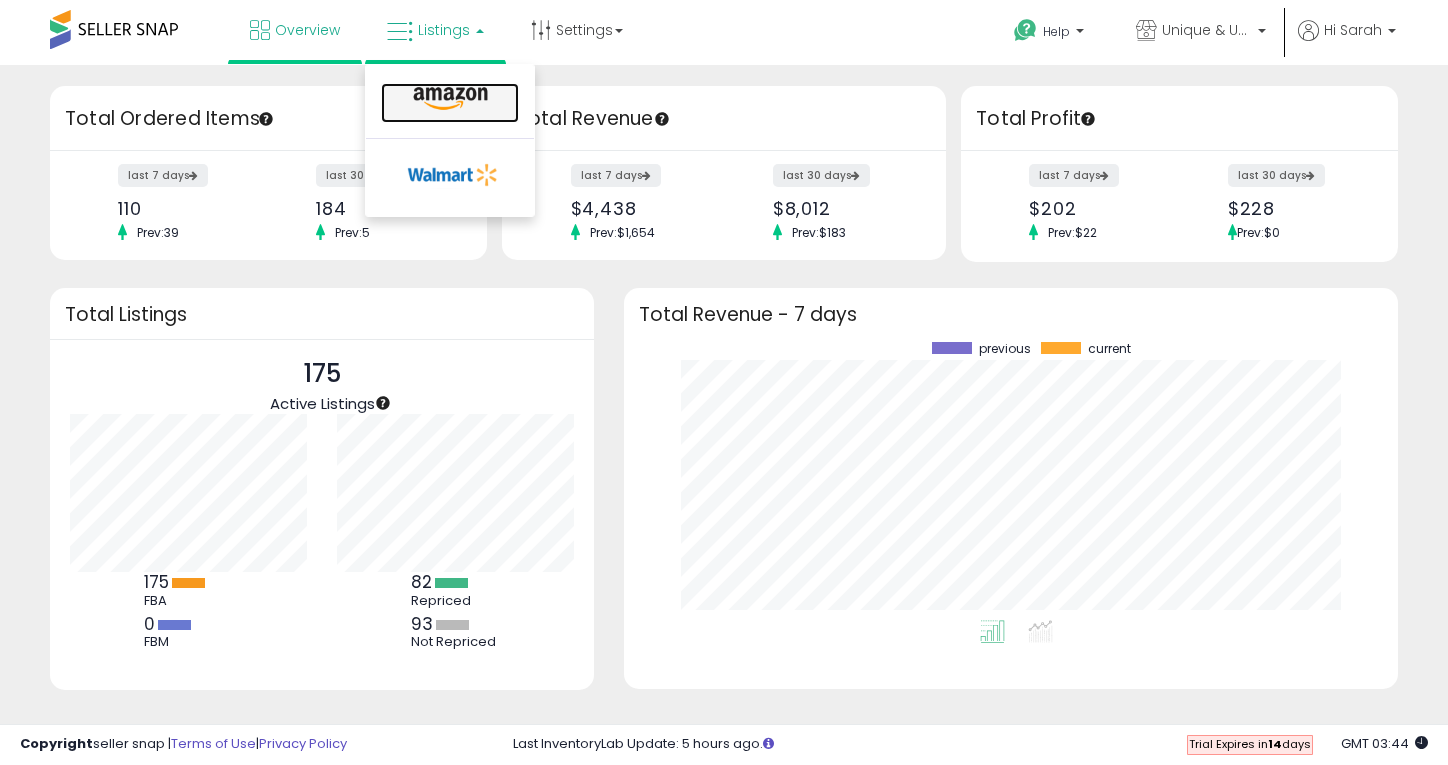click at bounding box center [450, 99] 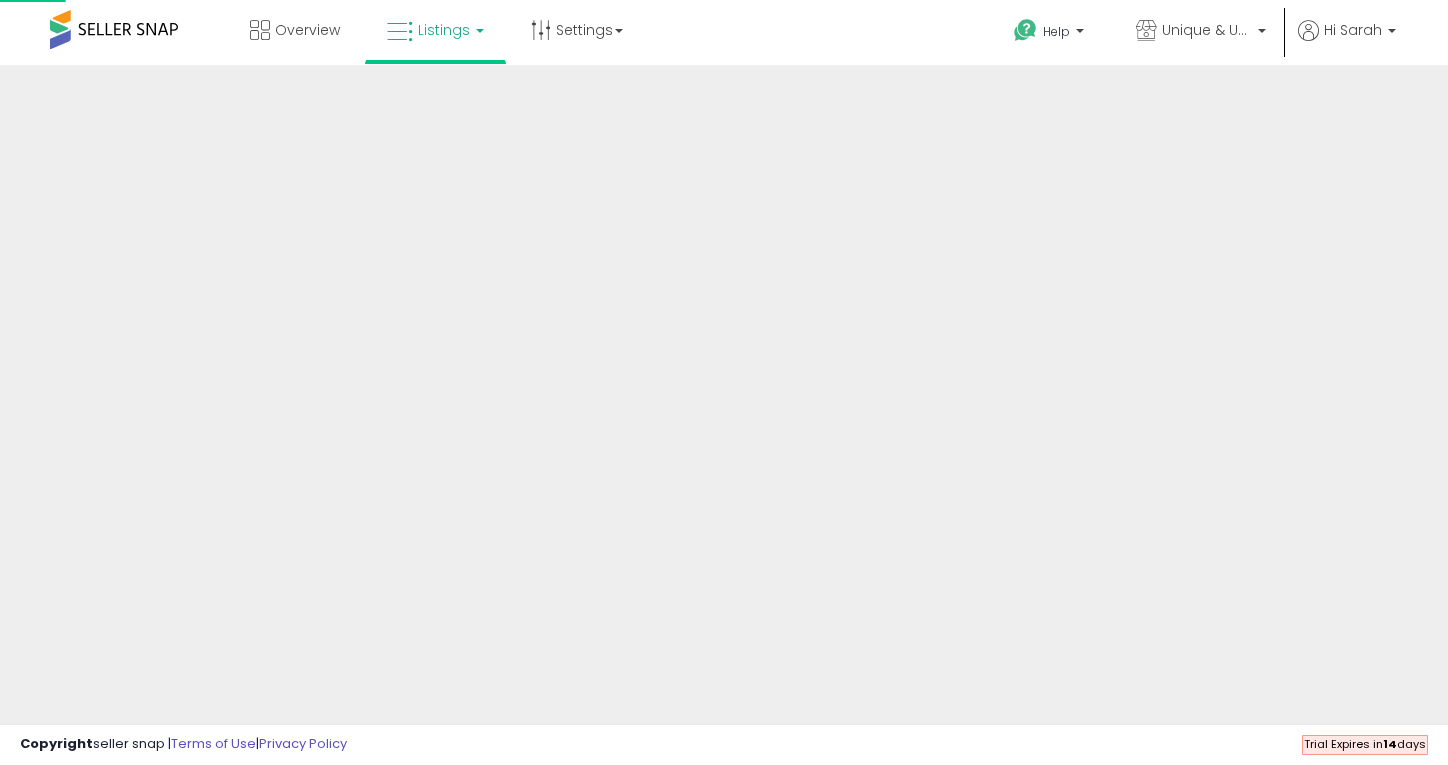 scroll, scrollTop: 0, scrollLeft: 0, axis: both 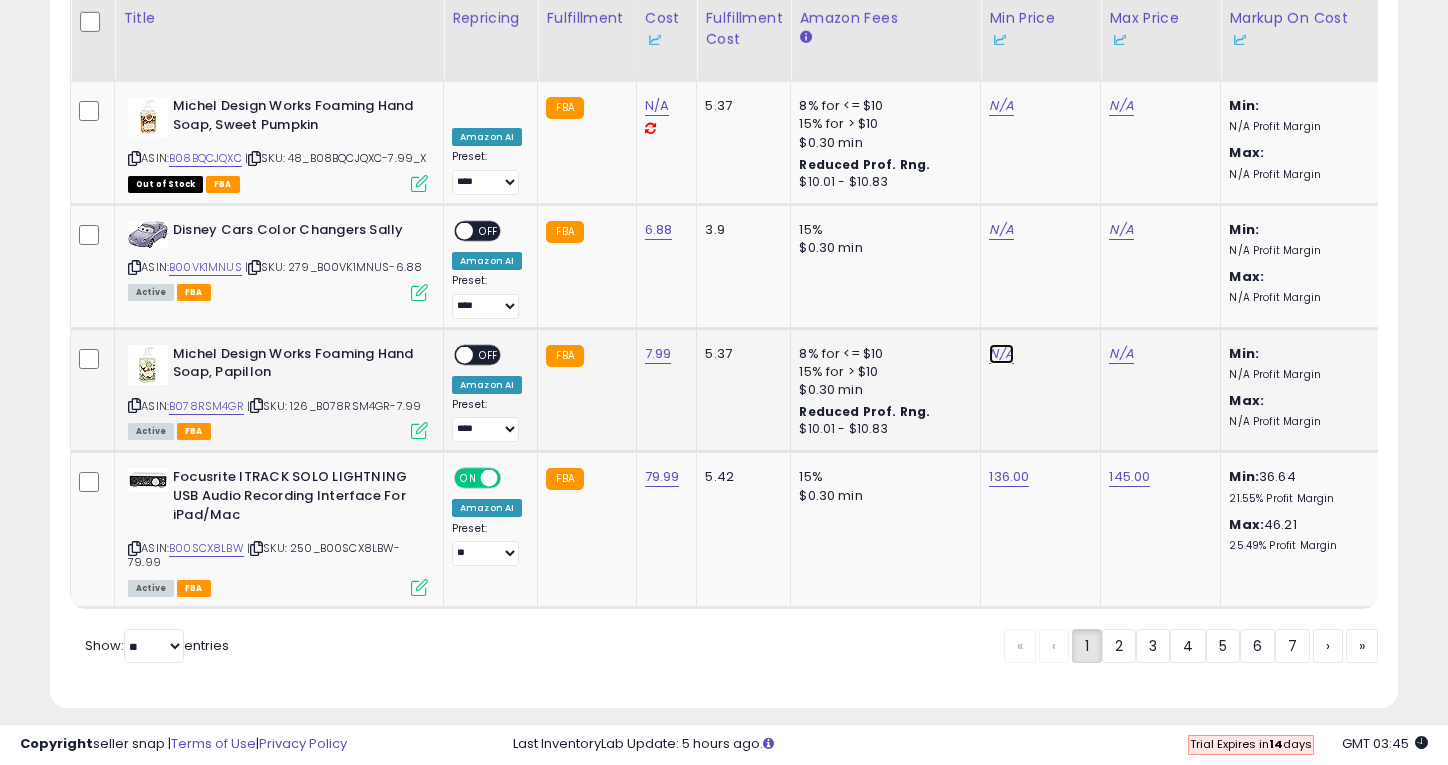 click on "N/A" at bounding box center [1001, -3235] 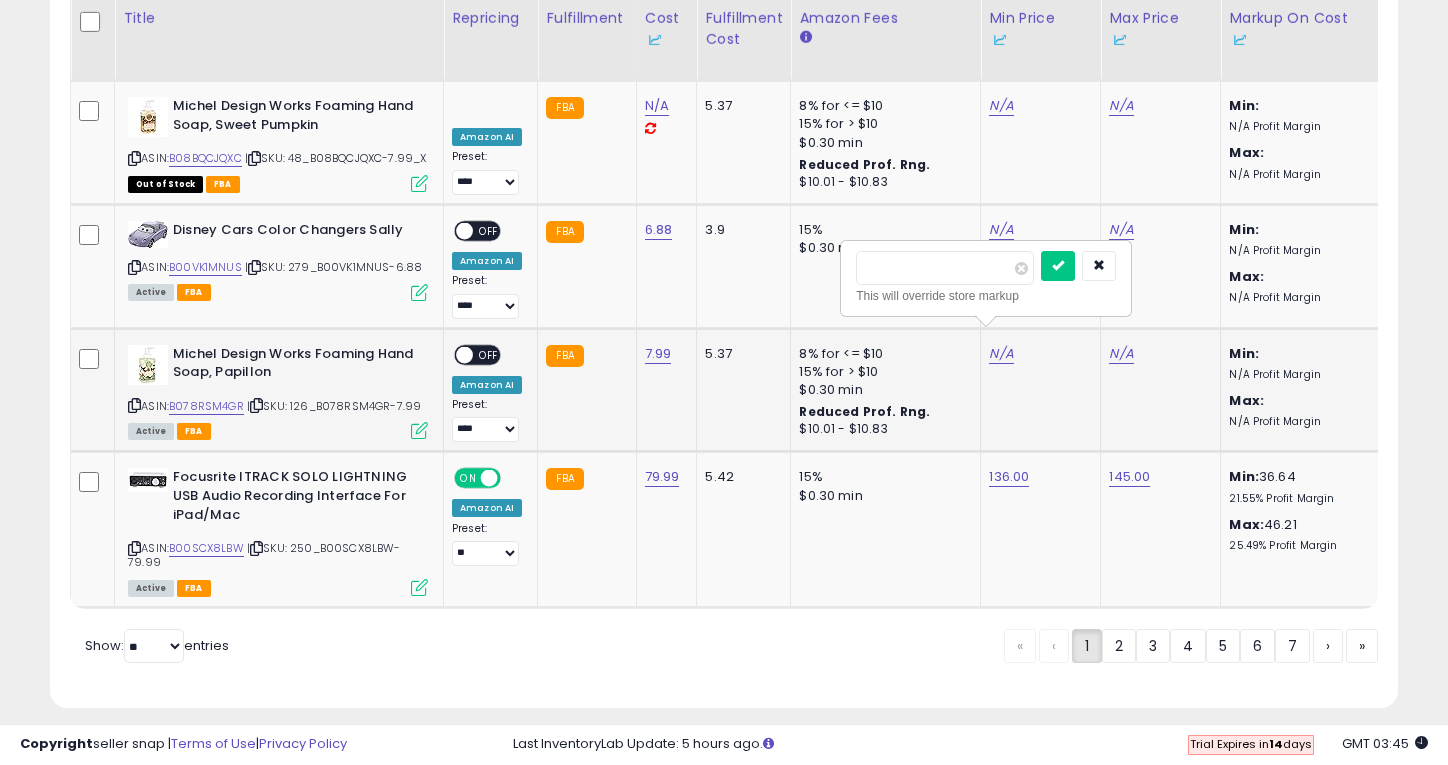 type on "**" 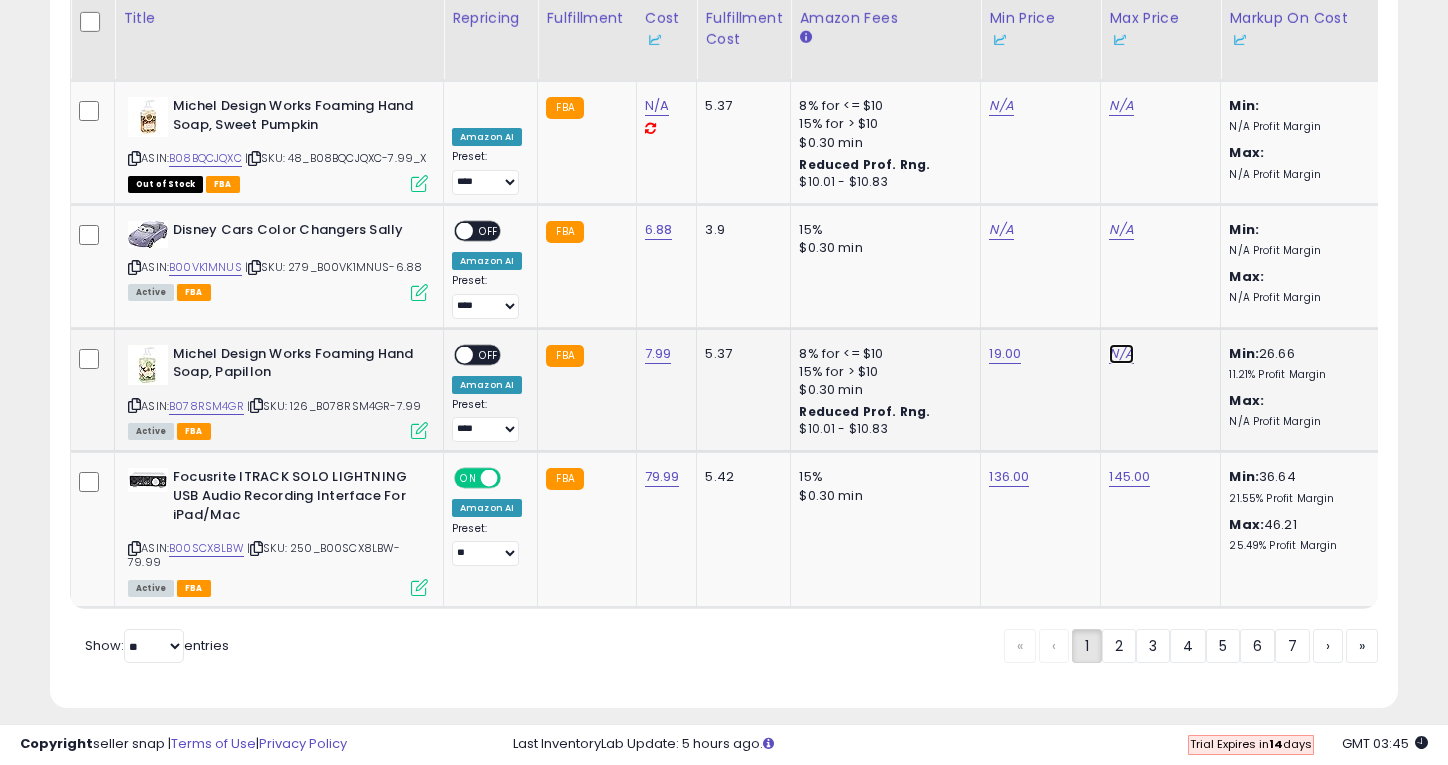 click on "N/A" at bounding box center [1121, -3235] 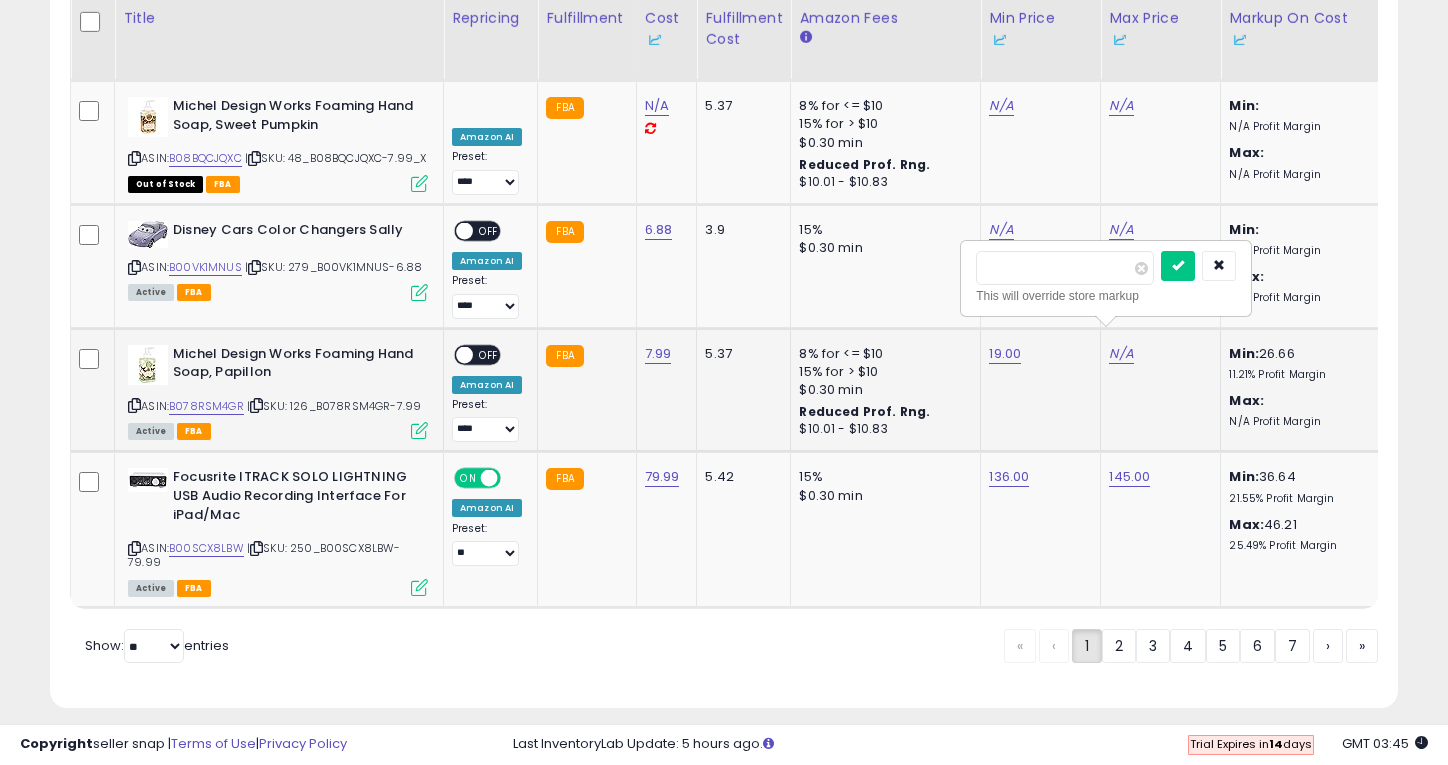 type on "**" 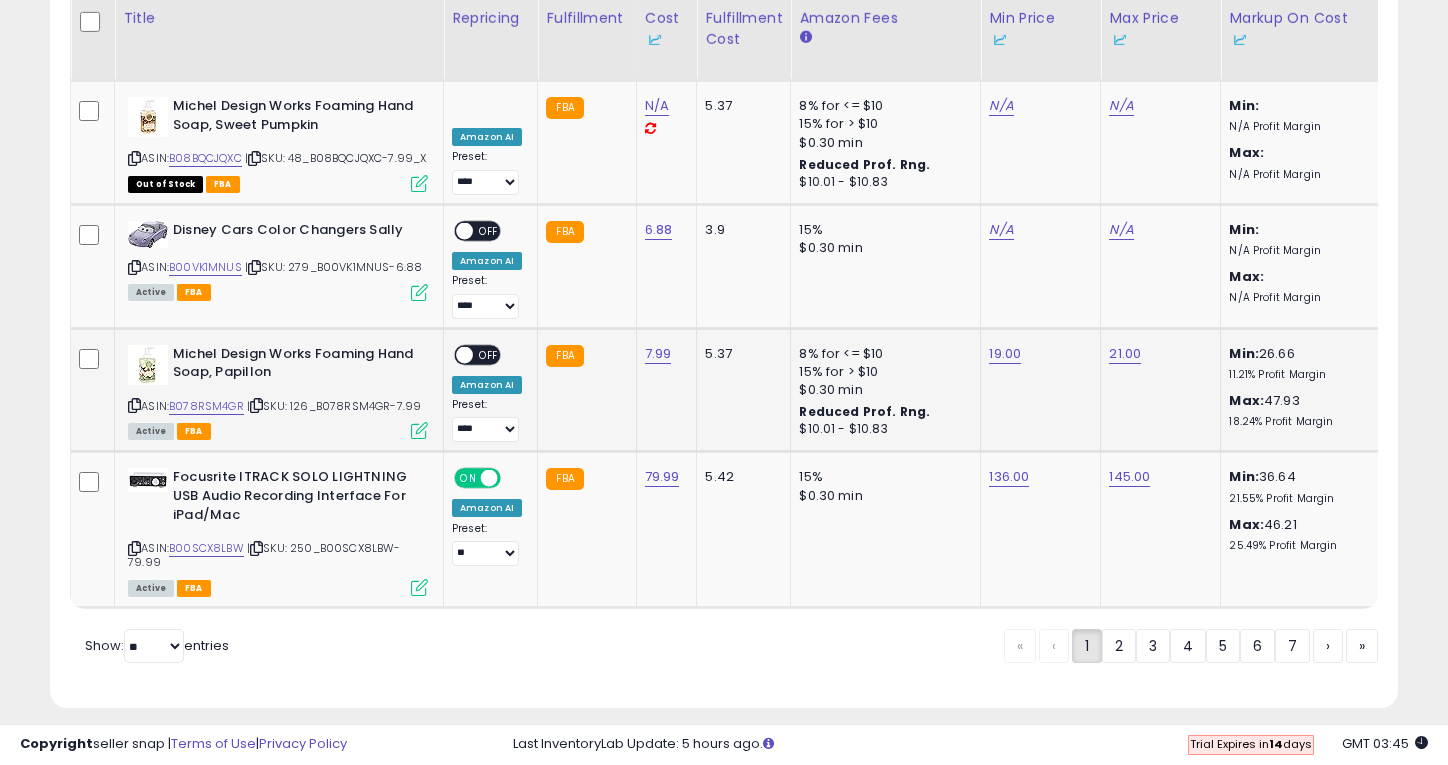 click on "OFF" at bounding box center (489, 354) 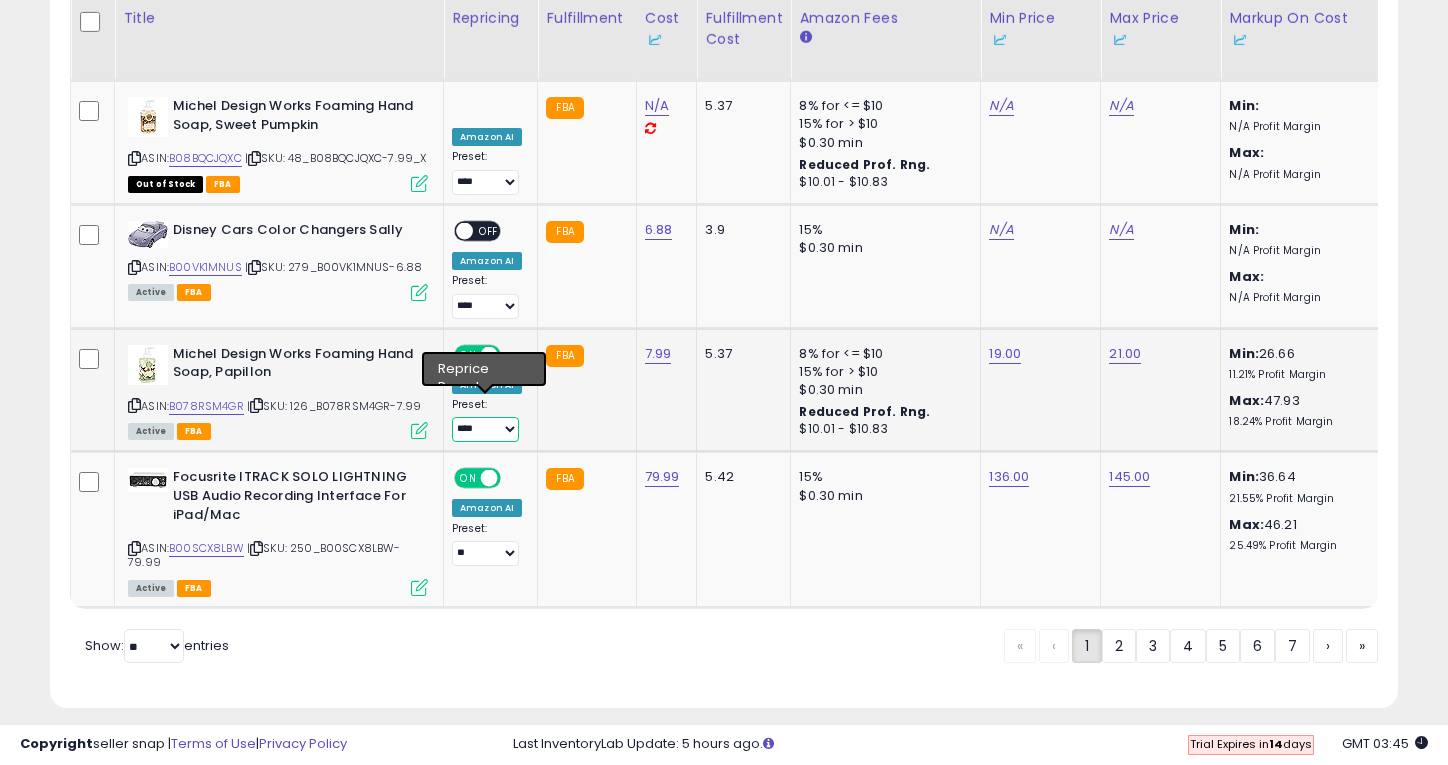 click on "**** **" at bounding box center (485, 429) 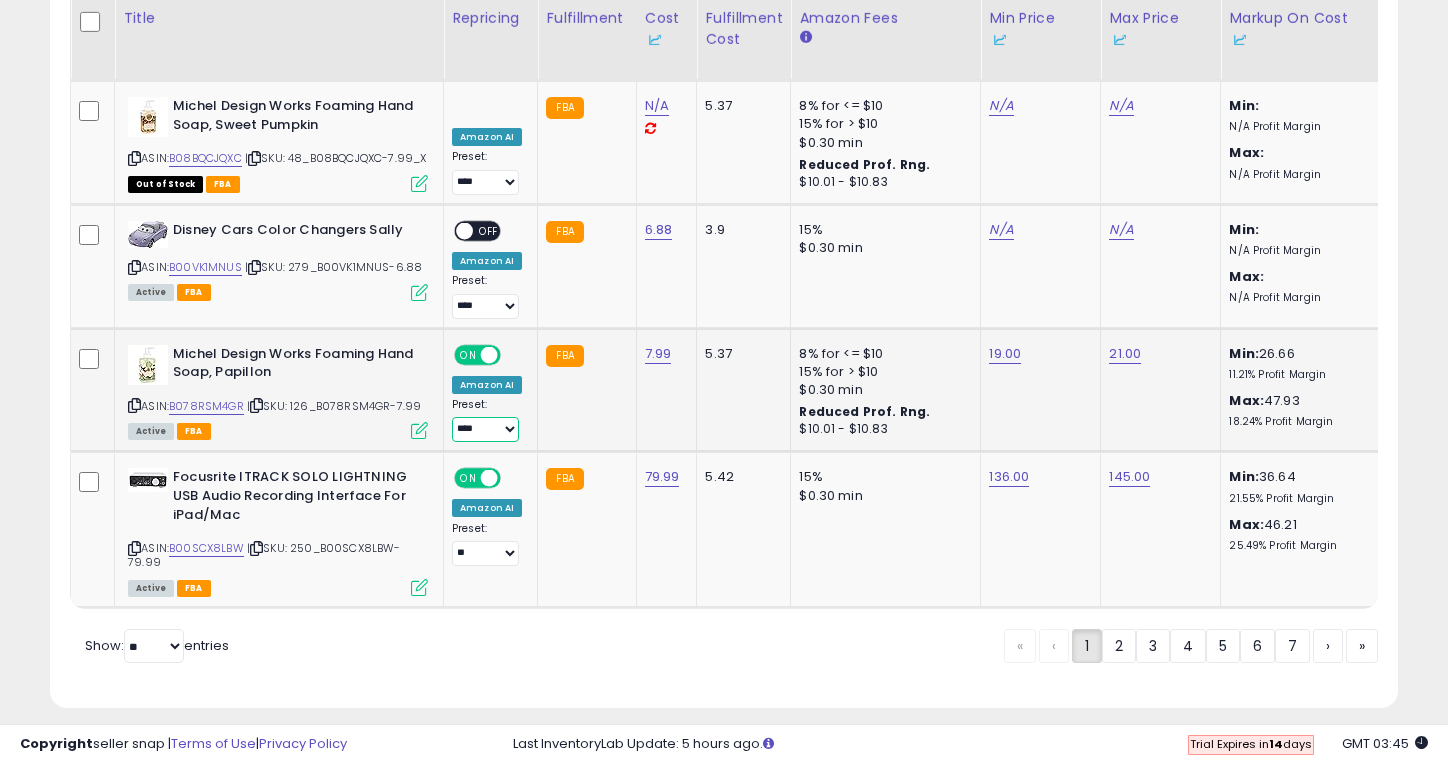 select on "**" 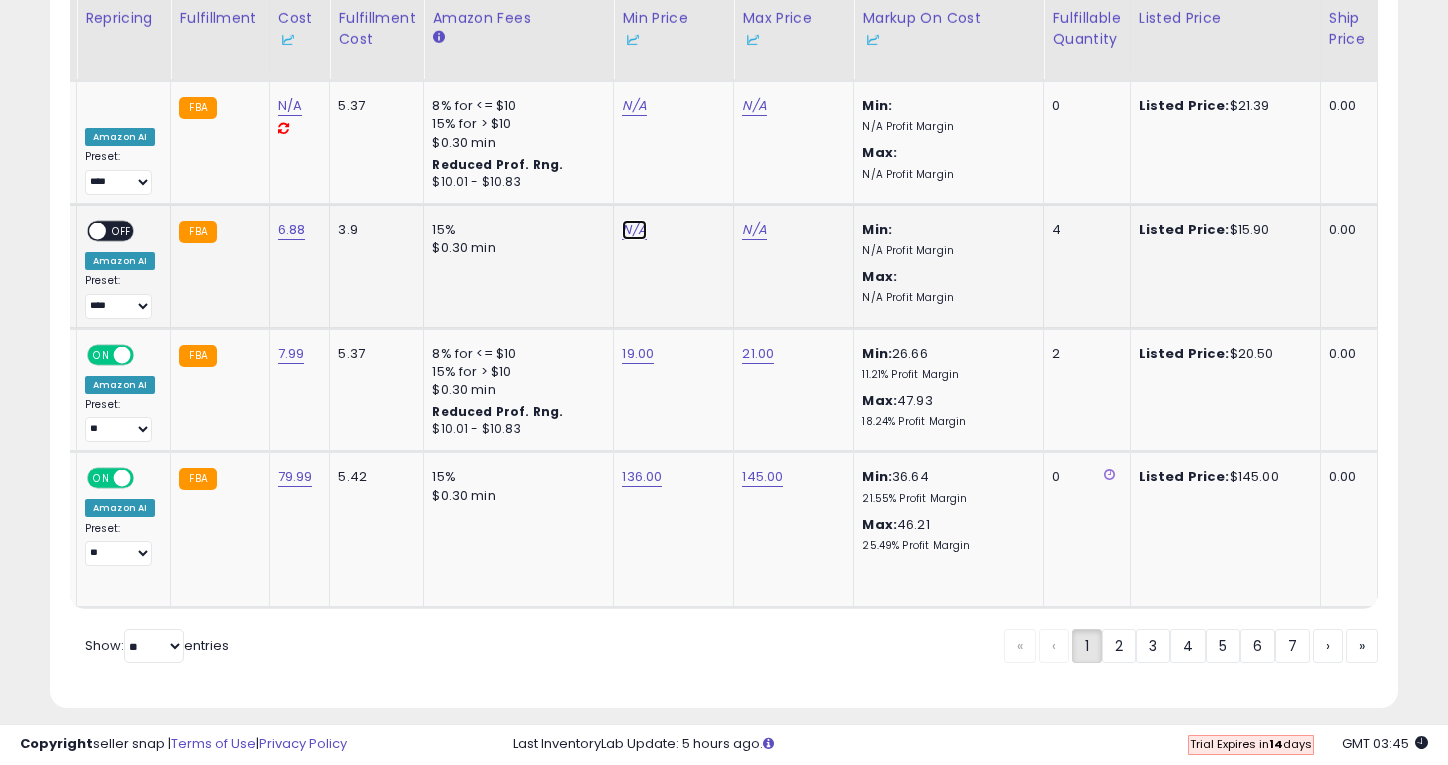 click on "N/A" at bounding box center [634, -3235] 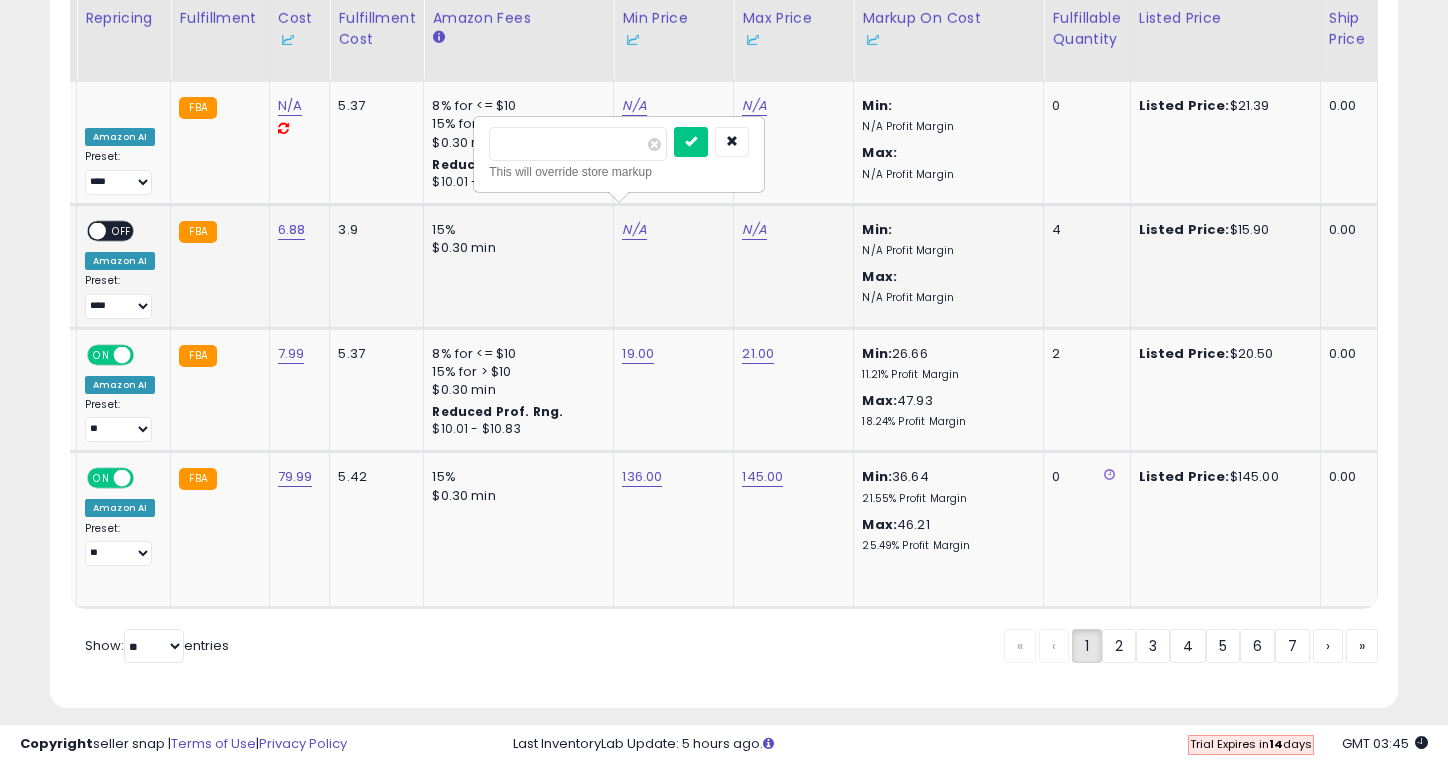 type on "*****" 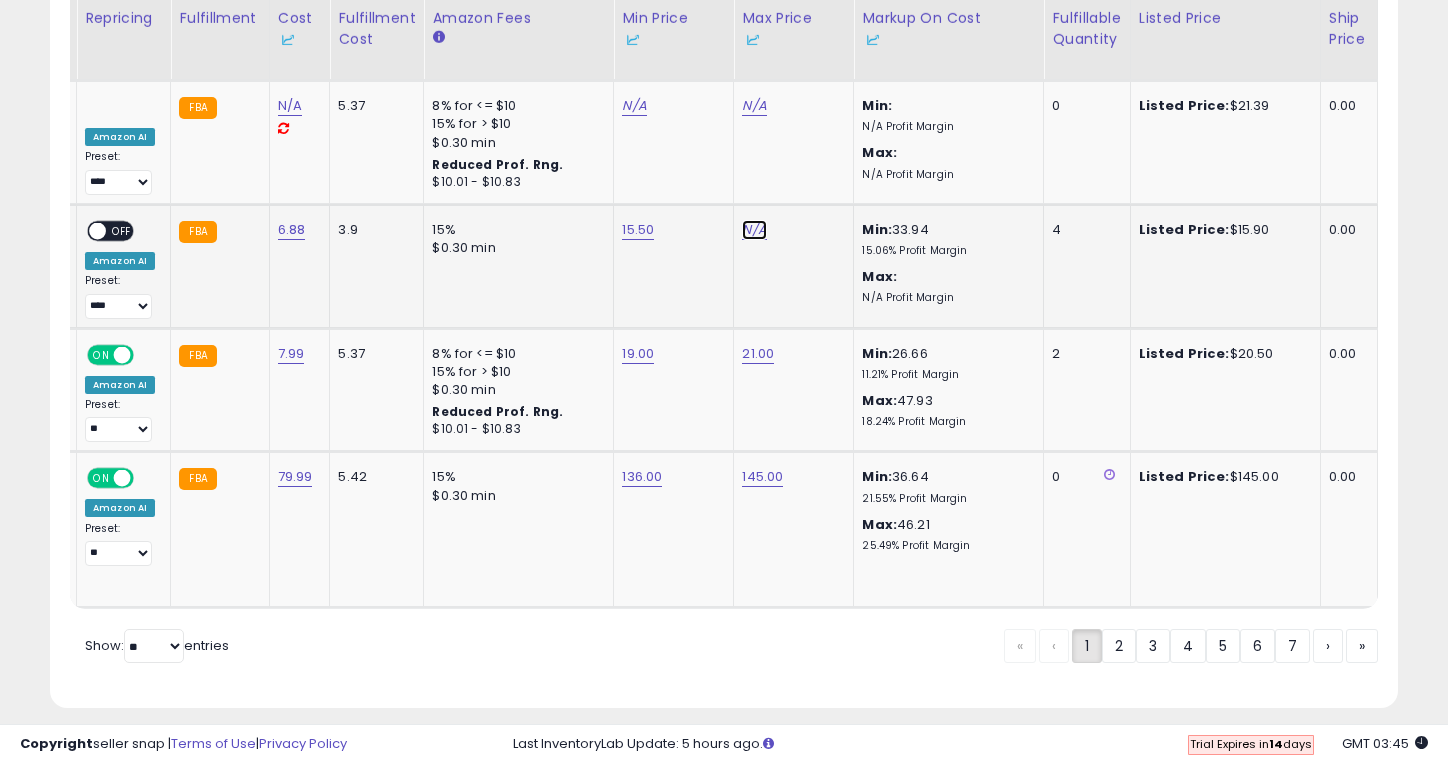 click on "N/A" at bounding box center [754, -3235] 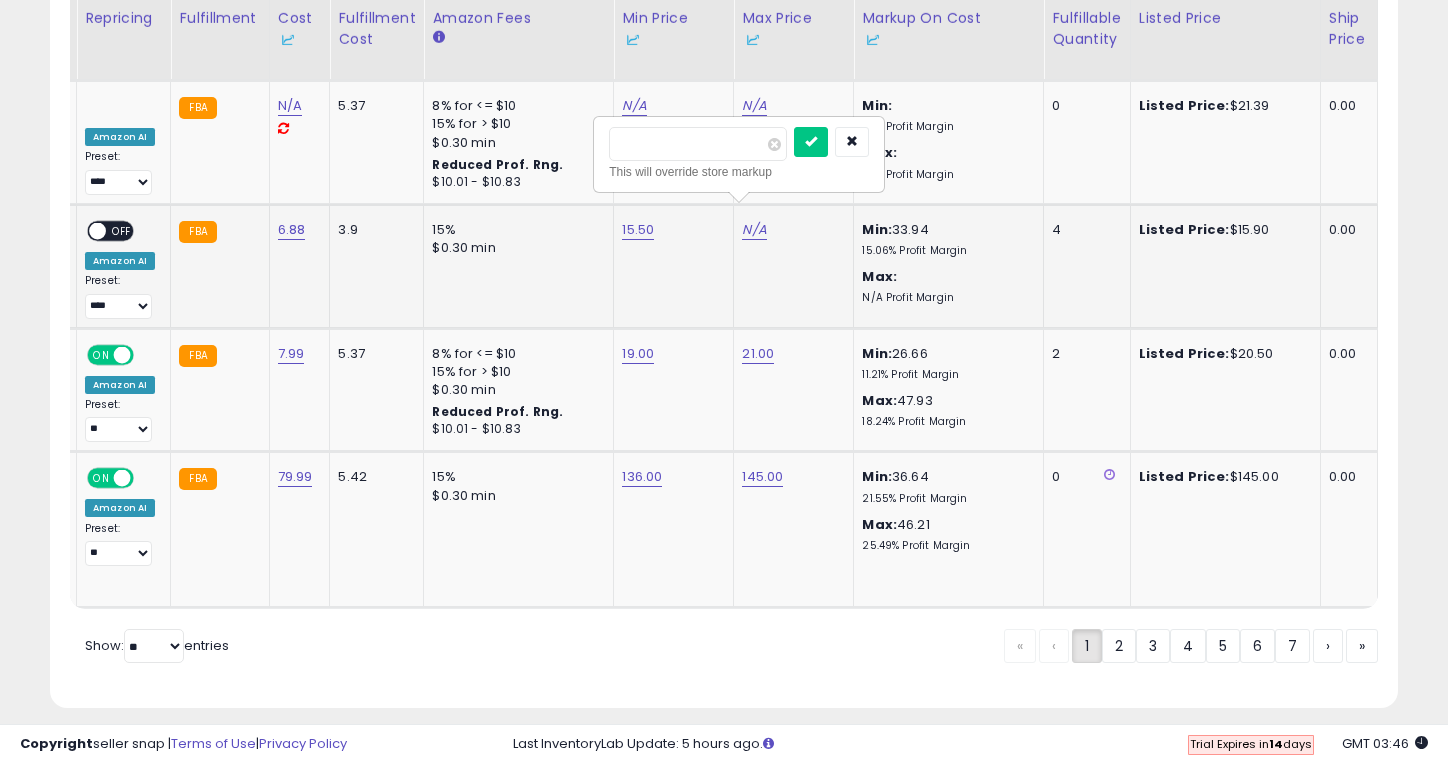 type on "**" 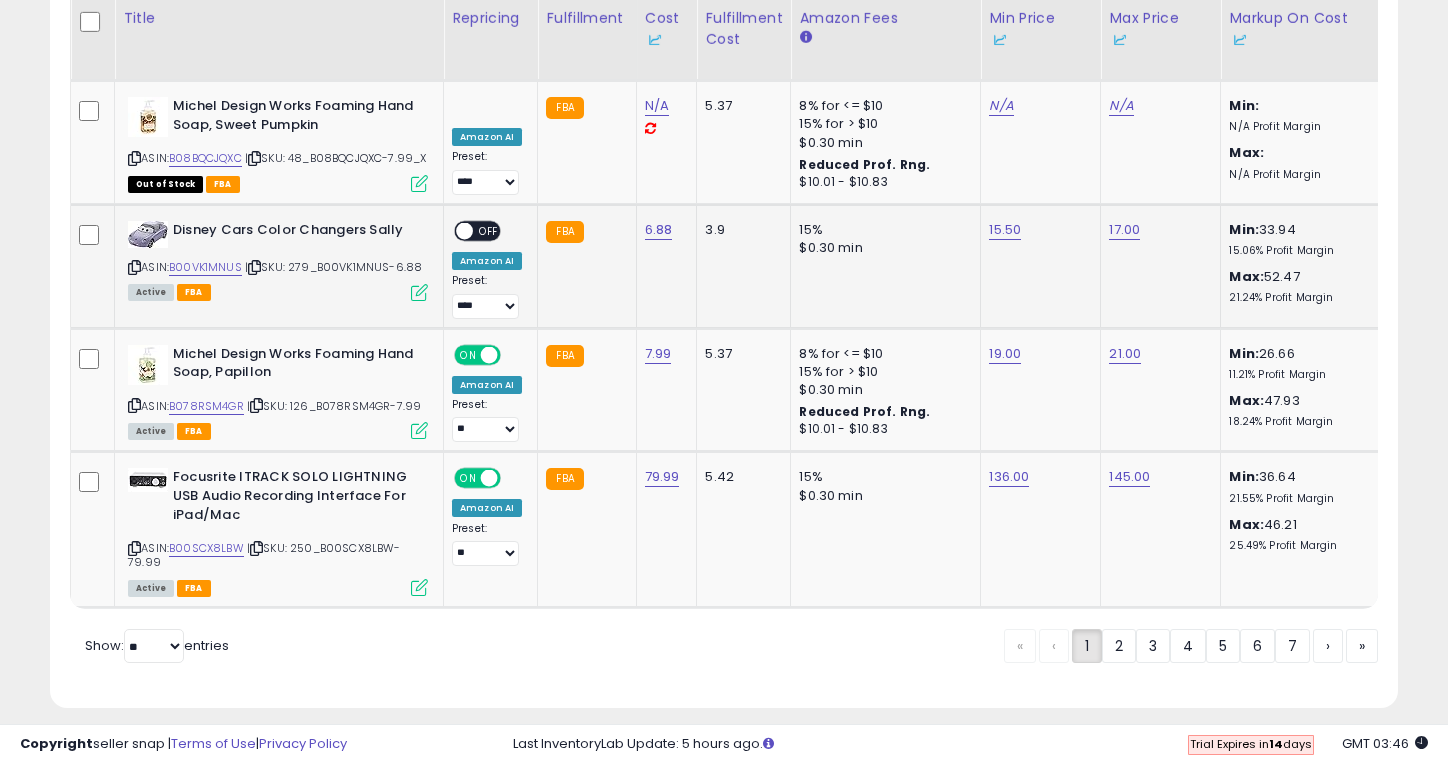 click on "OFF" at bounding box center [489, 231] 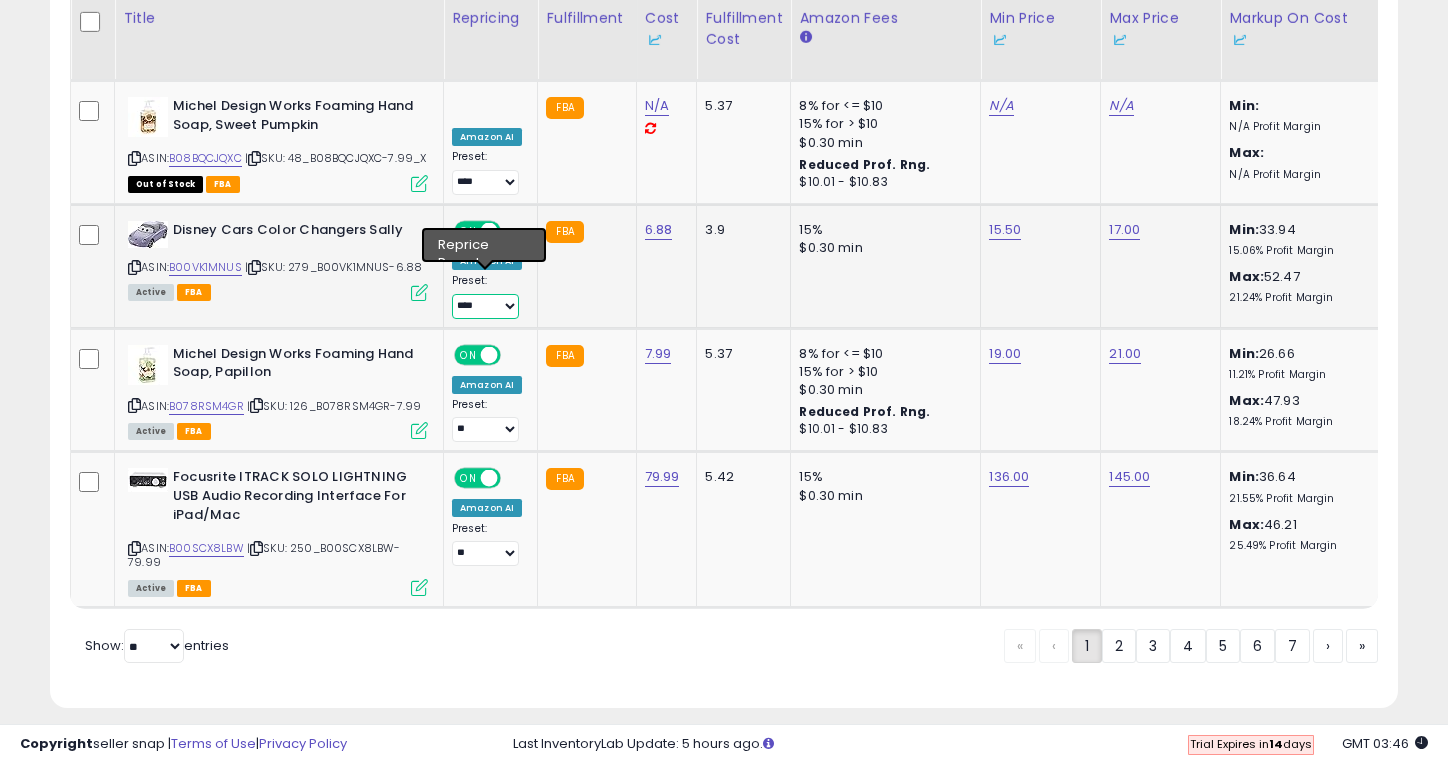 click on "**** **" at bounding box center [485, 306] 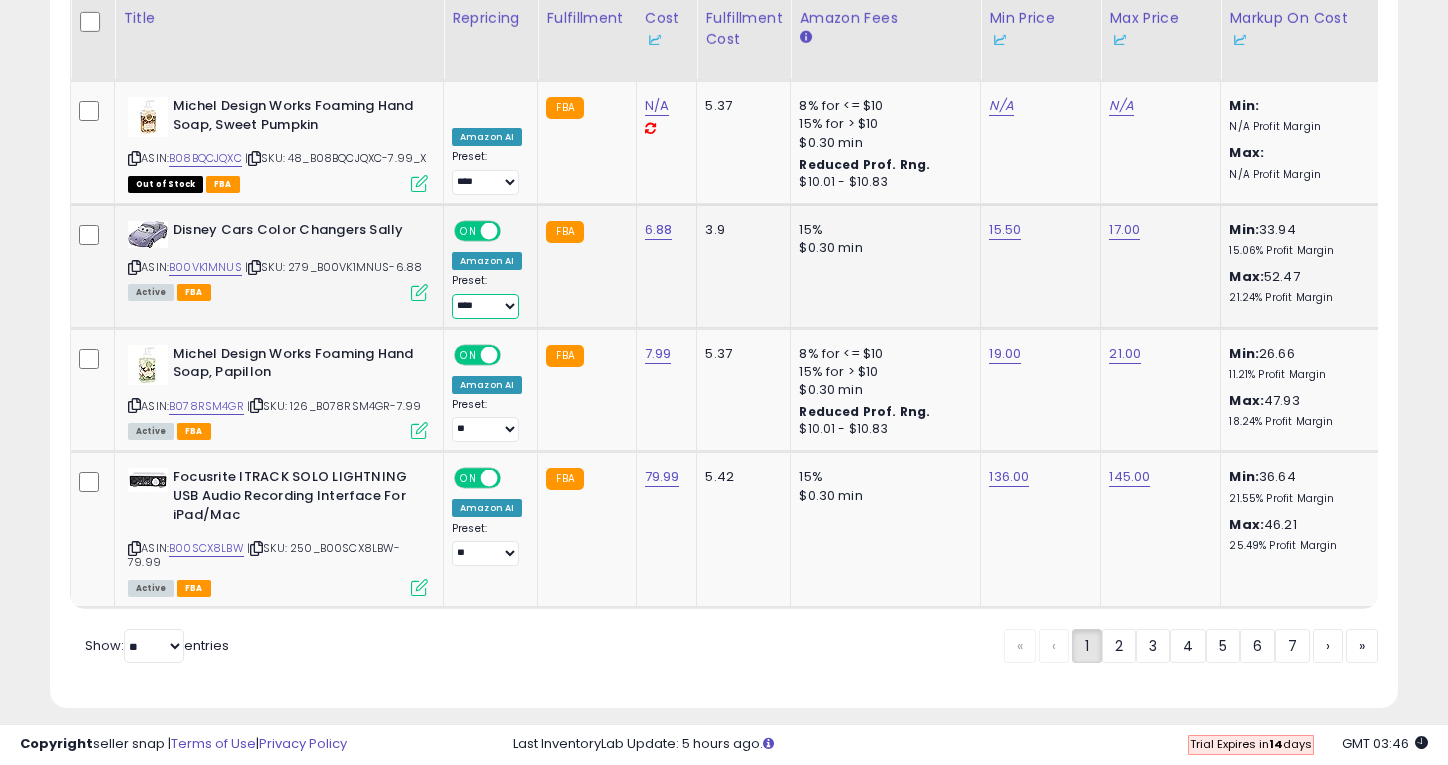 select on "**" 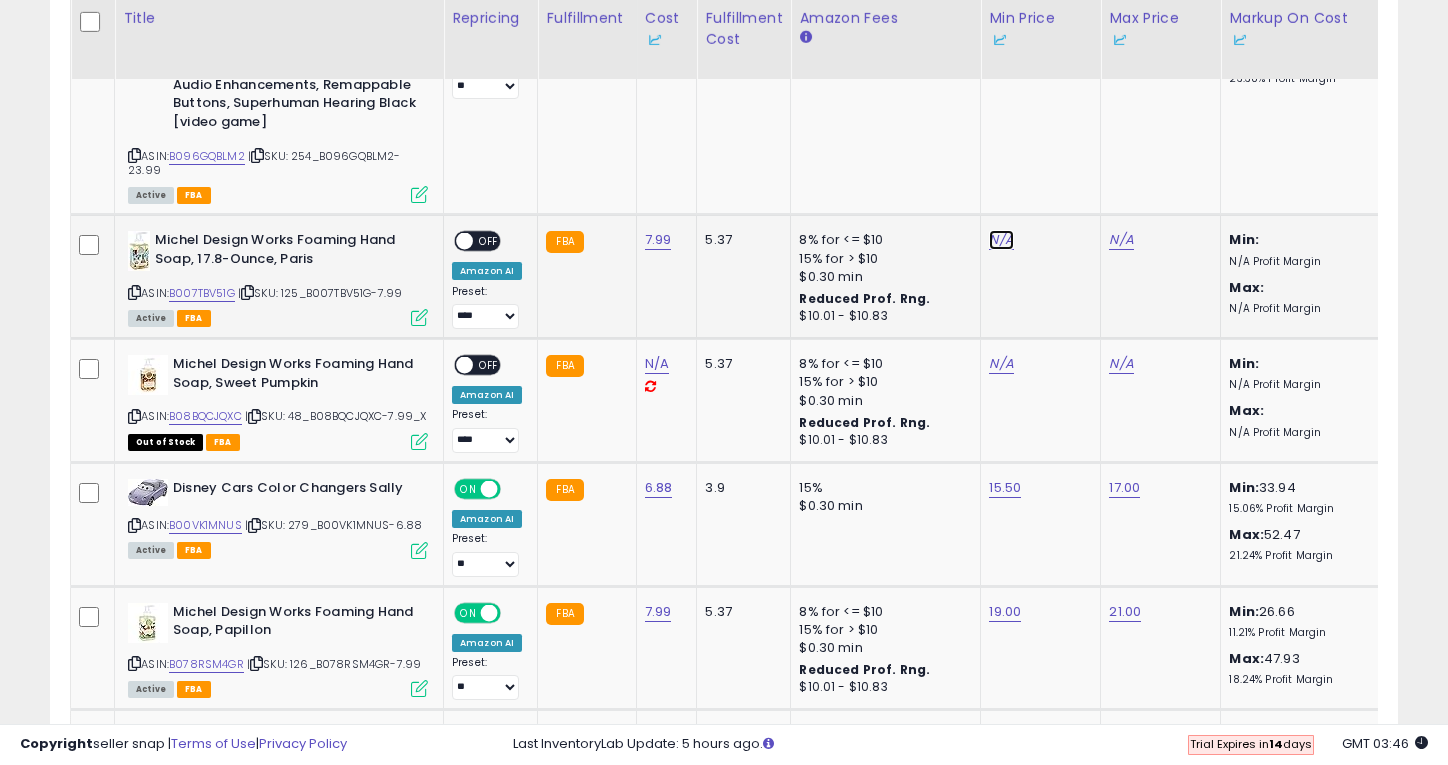 click on "N/A" at bounding box center [1001, -2977] 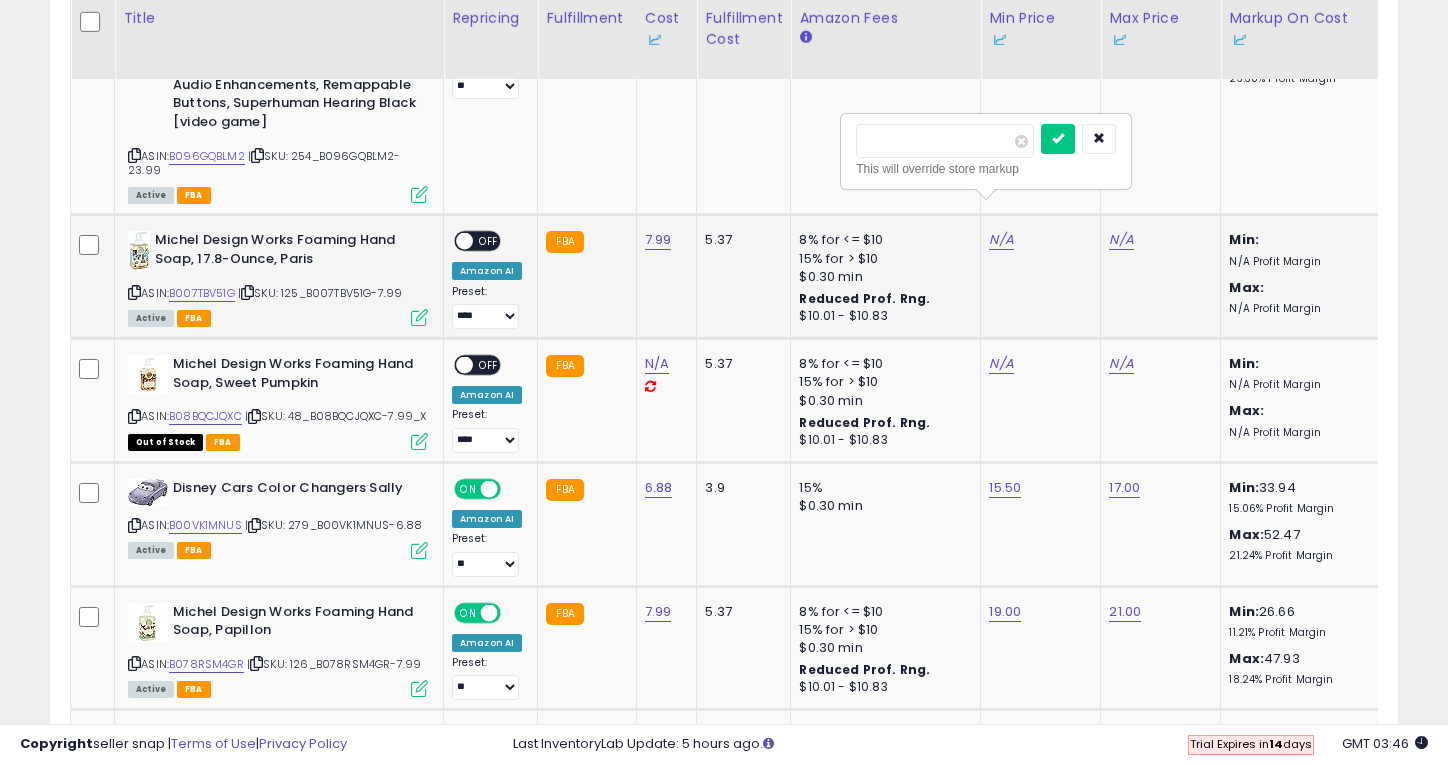 type on "**" 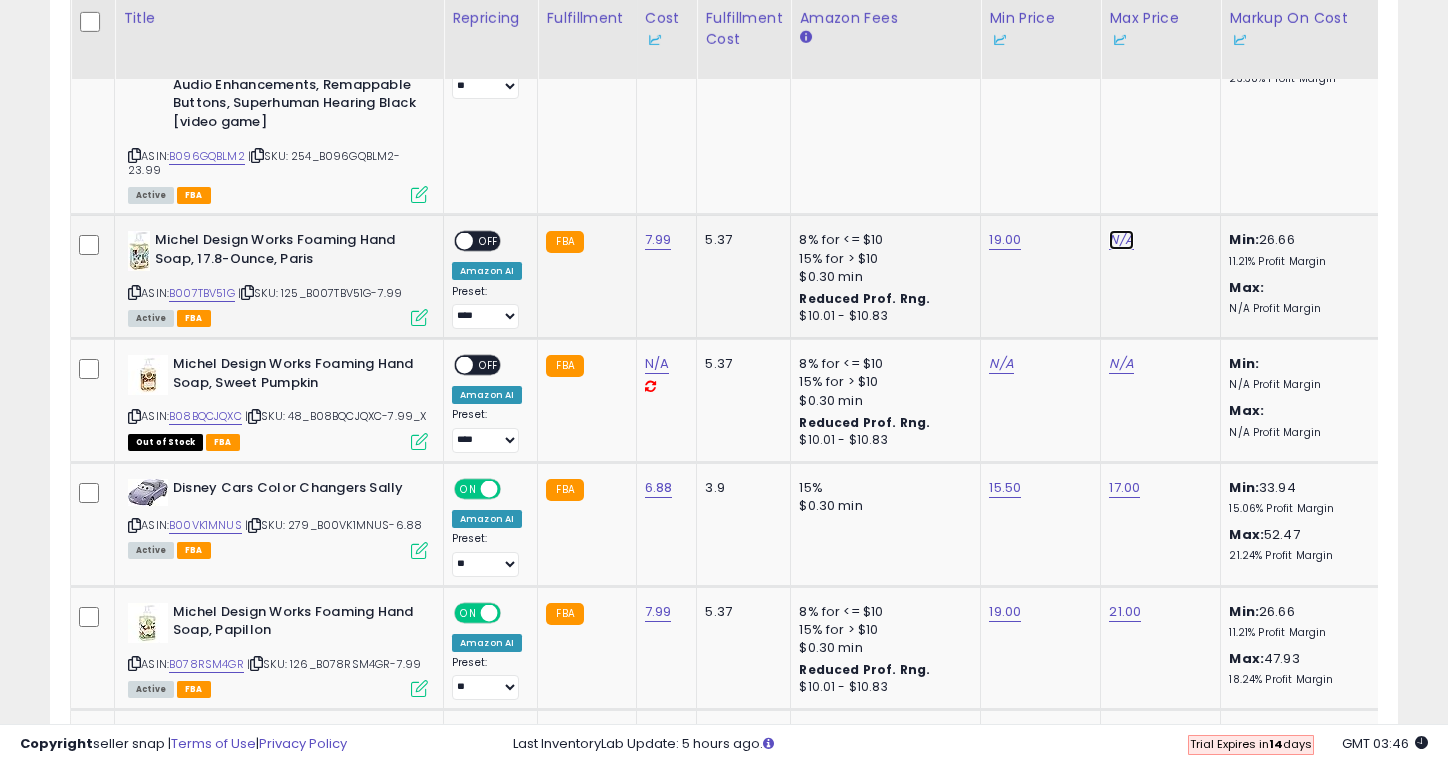 click on "N/A" at bounding box center (1121, -2977) 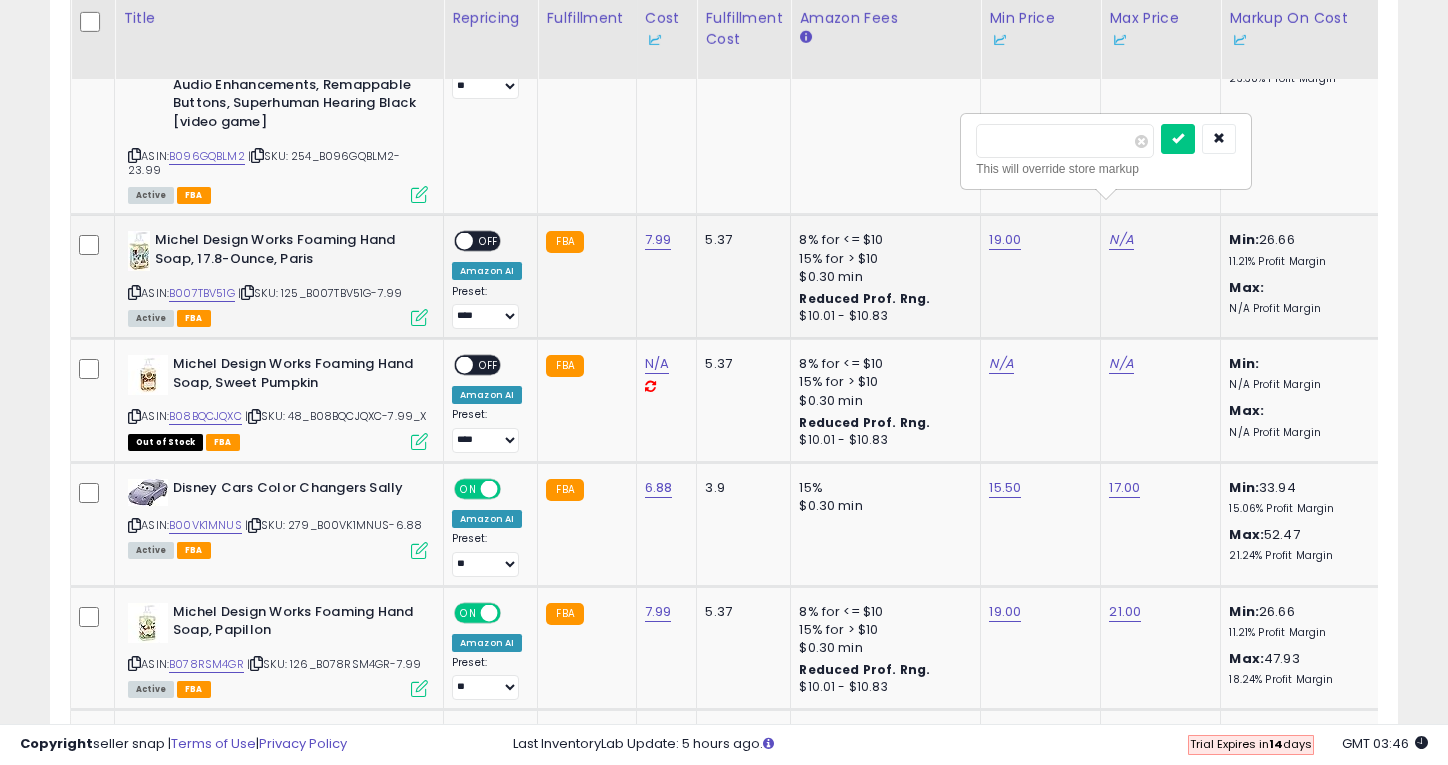 type on "**" 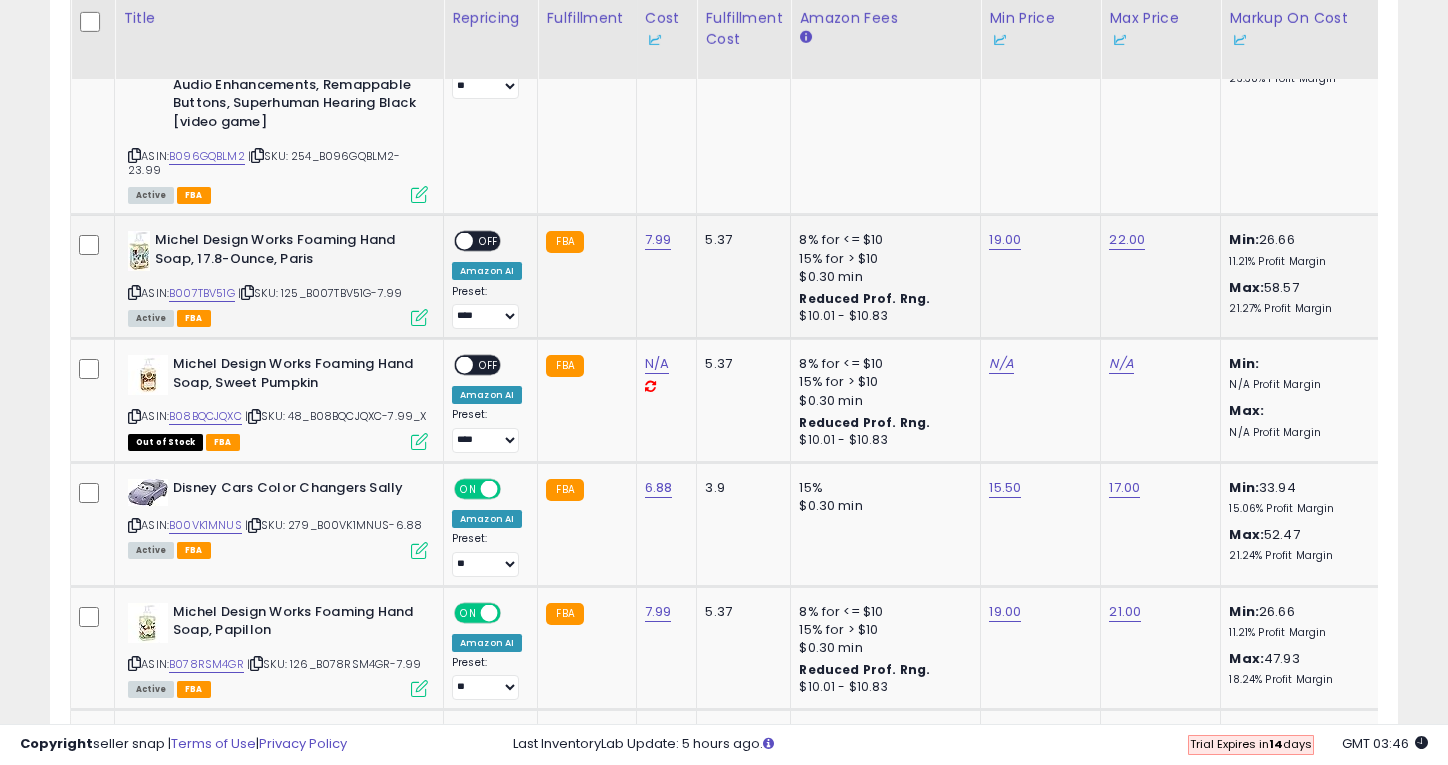 click on "OFF" at bounding box center [489, 241] 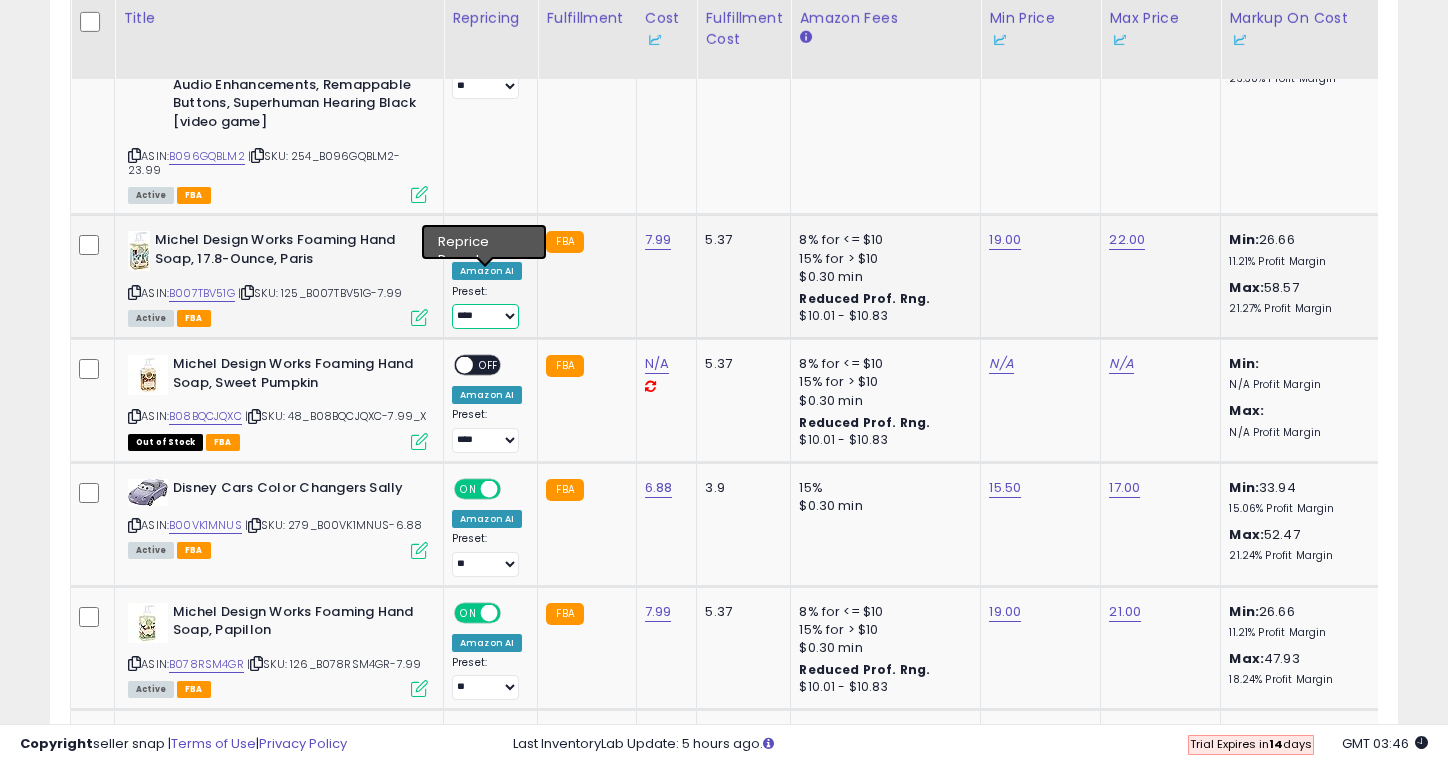 click on "**** **" at bounding box center (485, 316) 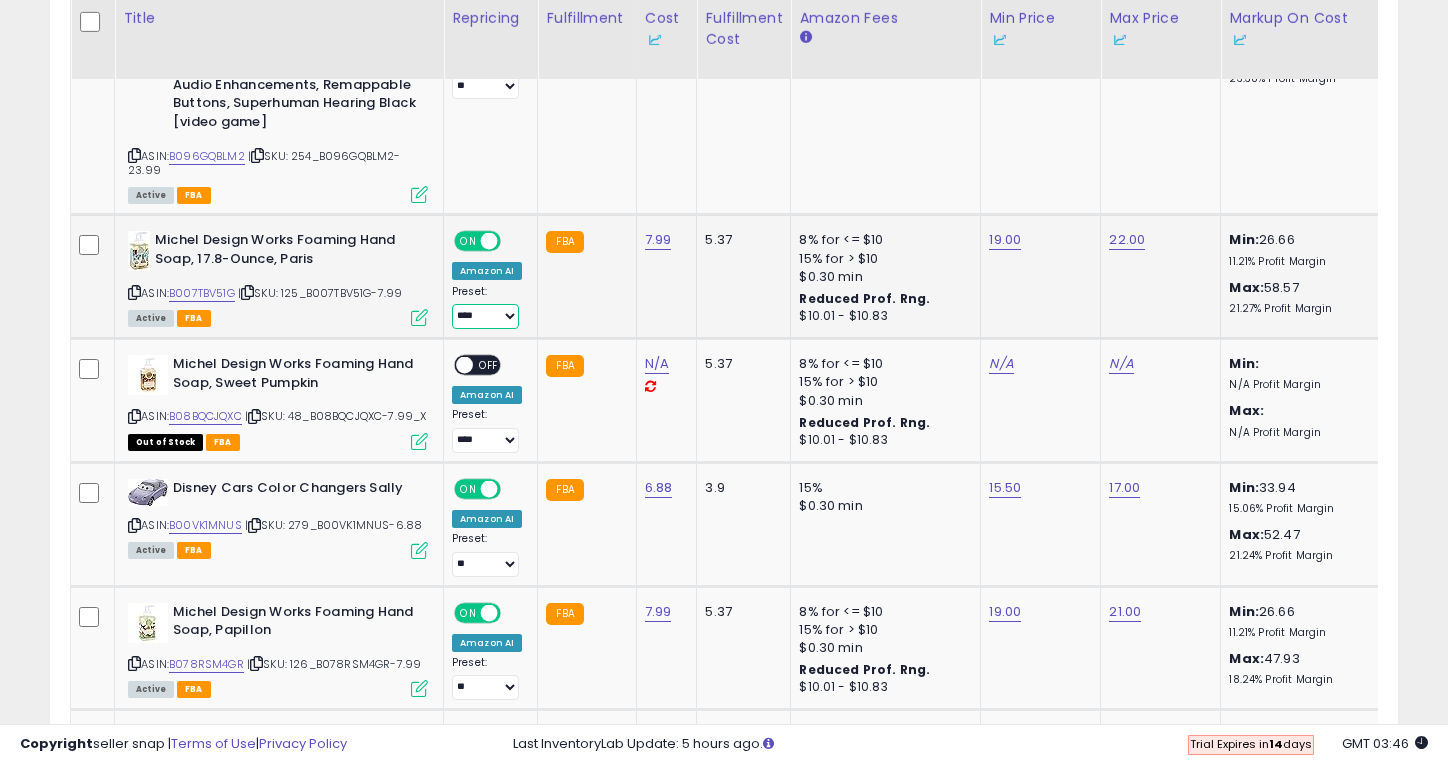 select on "**" 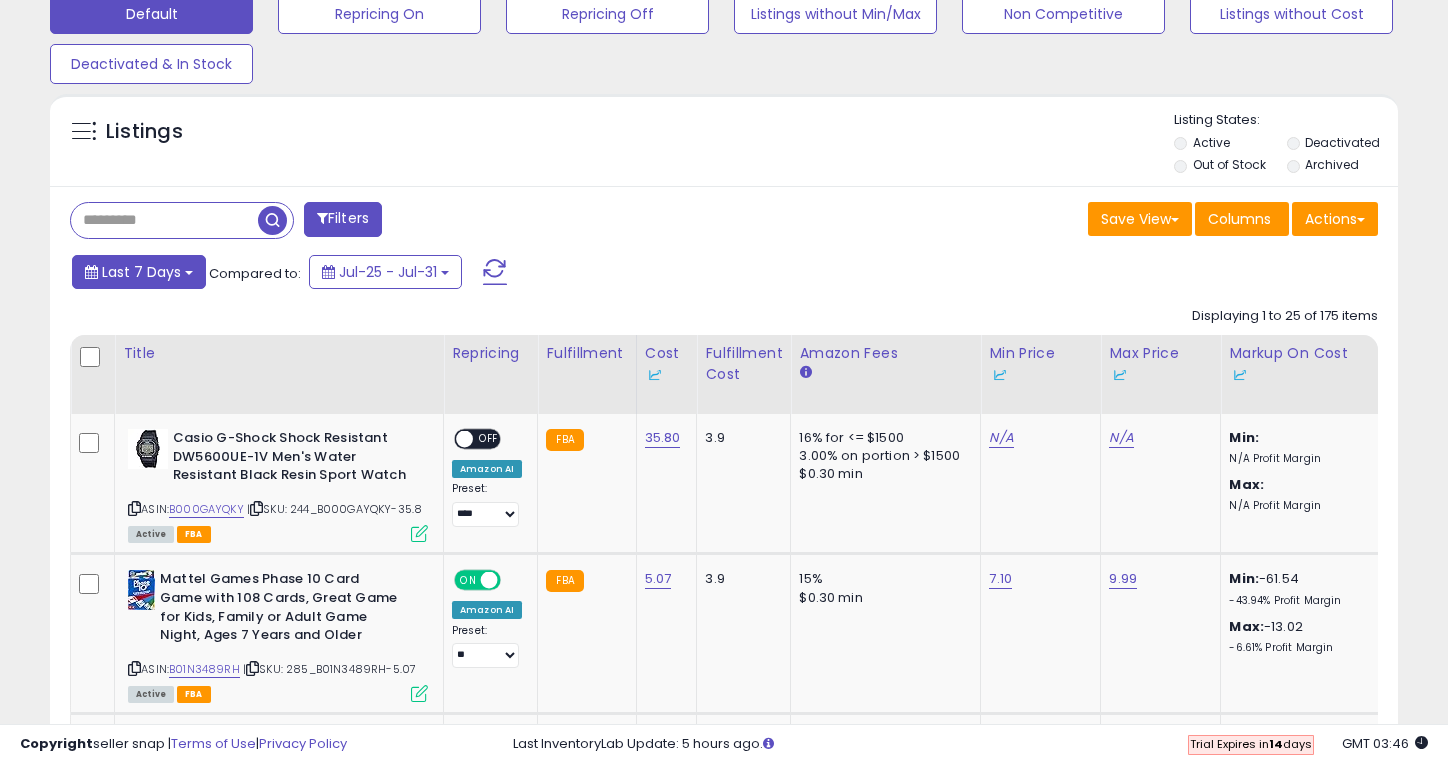 click on "Last 7 Days" at bounding box center [139, 272] 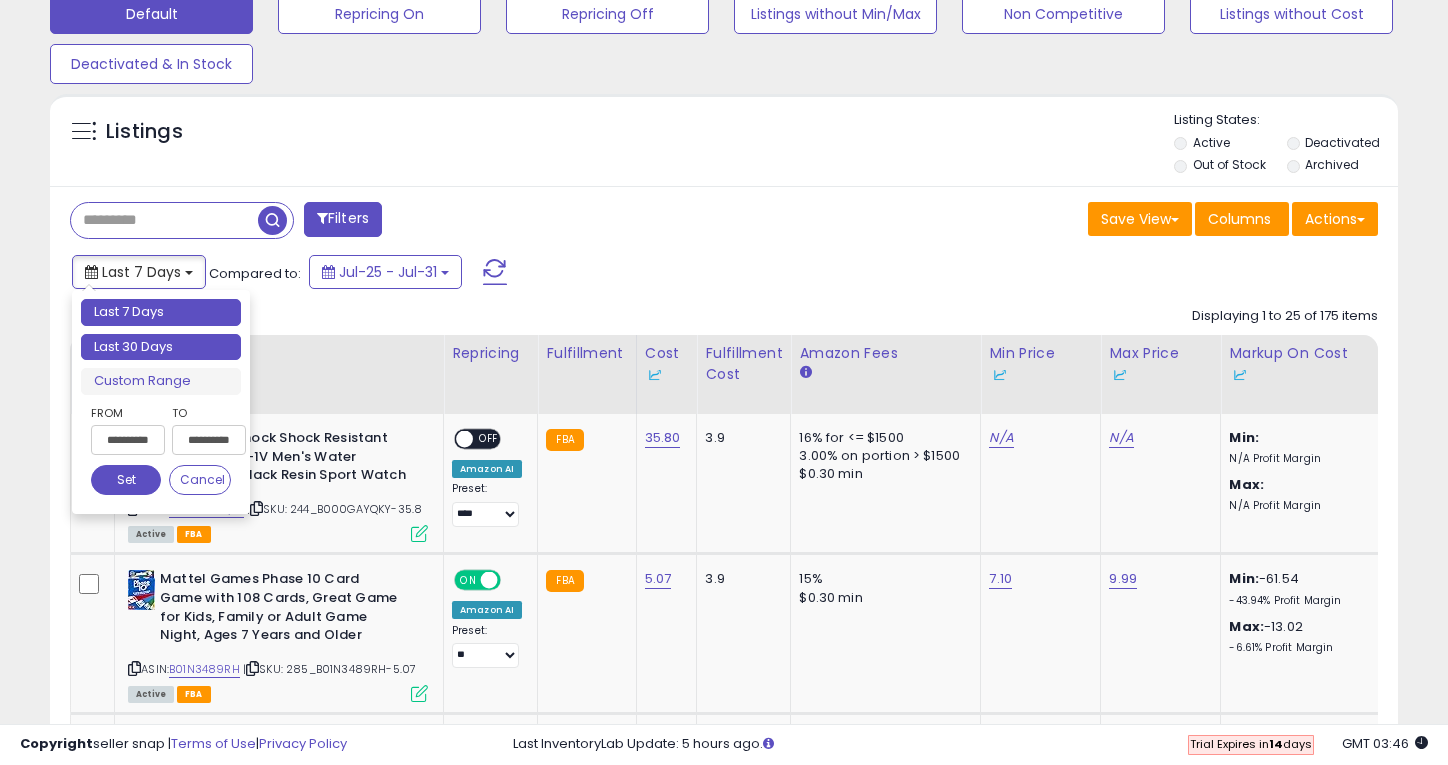 type on "**********" 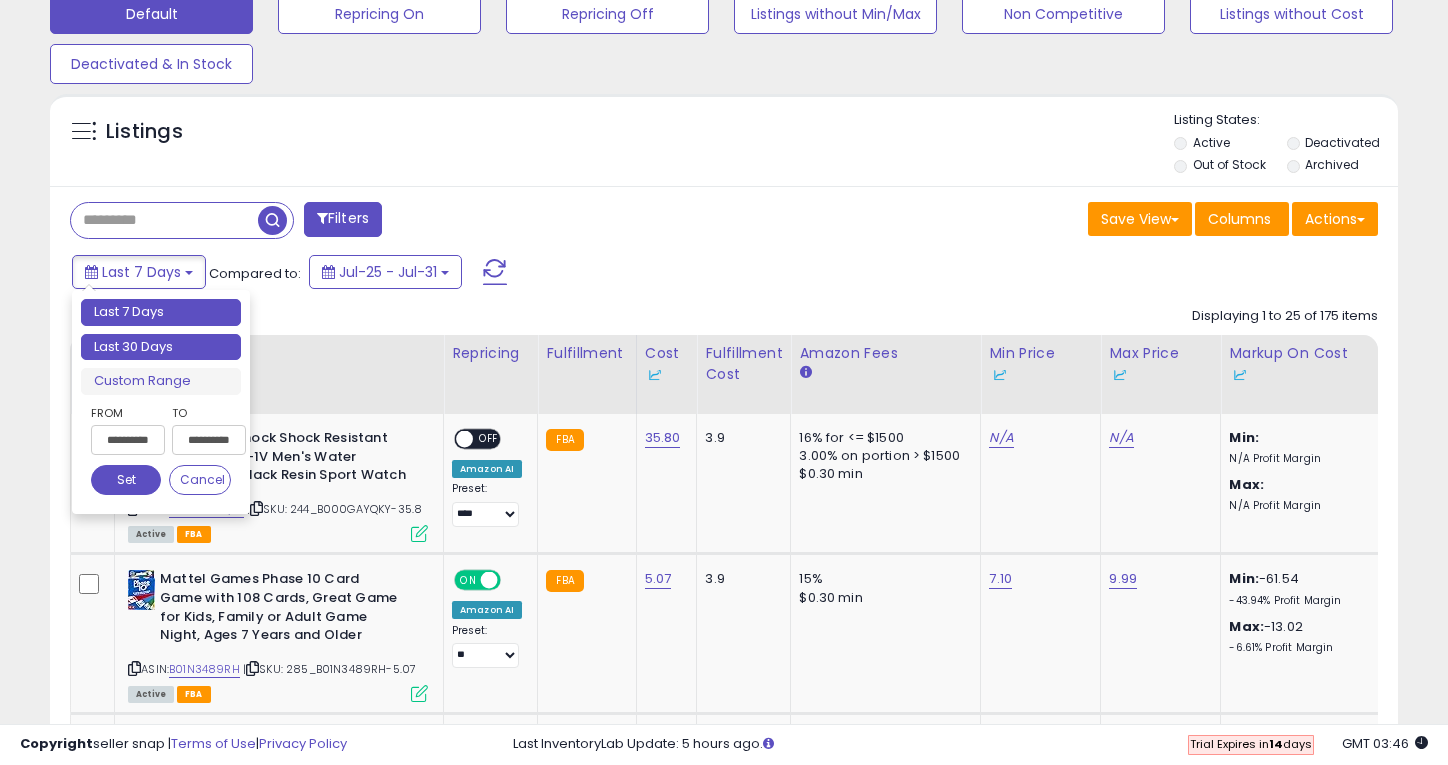 click on "Last 30 Days" at bounding box center [161, 347] 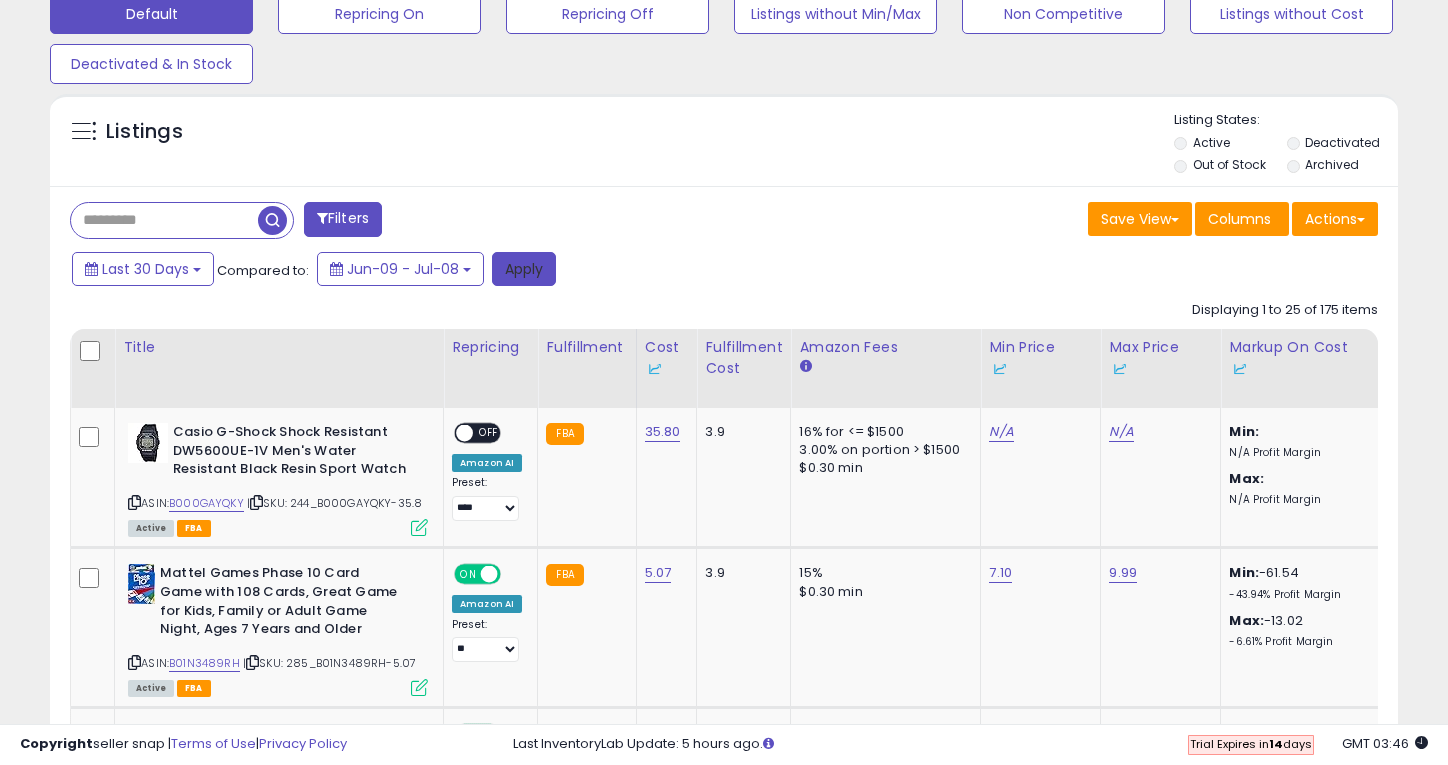 click on "Apply" at bounding box center (524, 269) 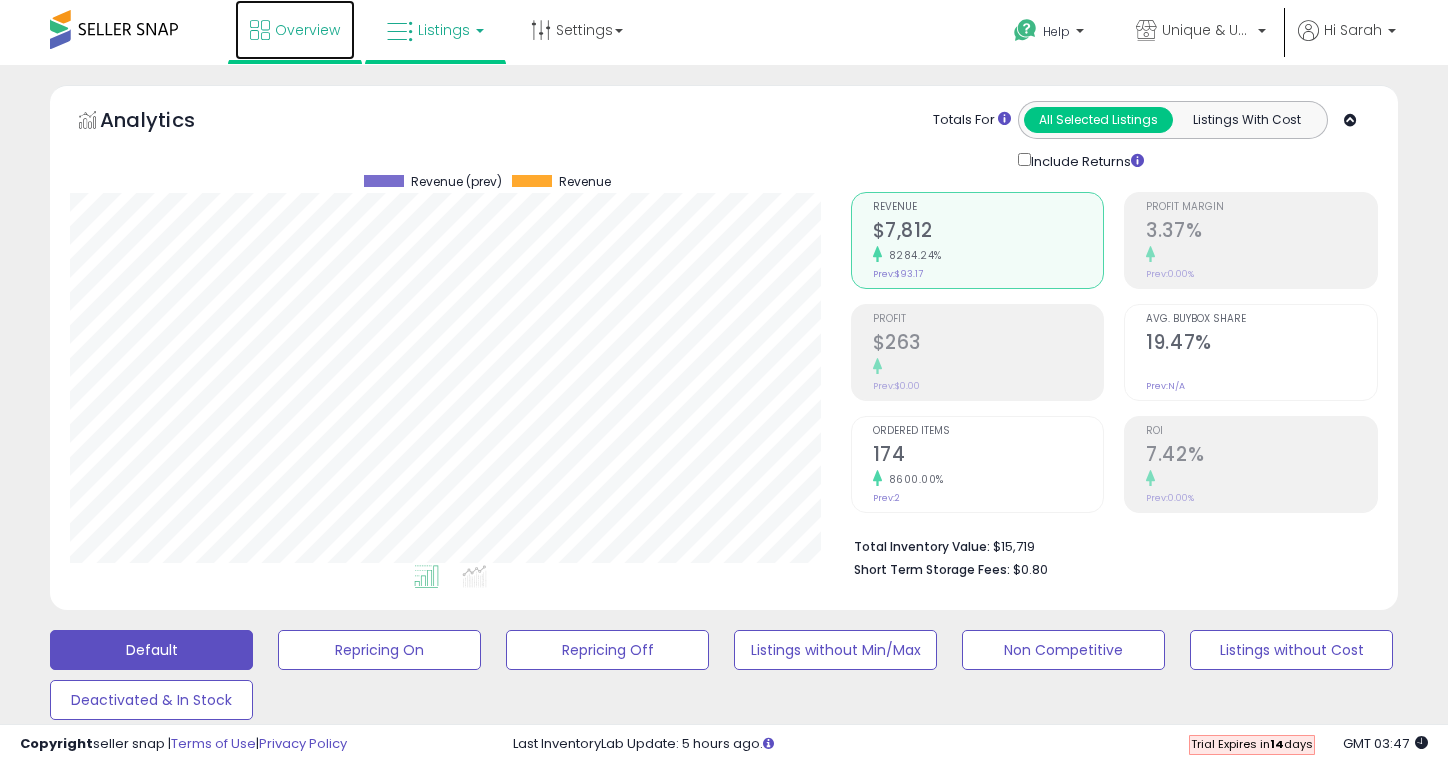 click on "Overview" at bounding box center (295, 30) 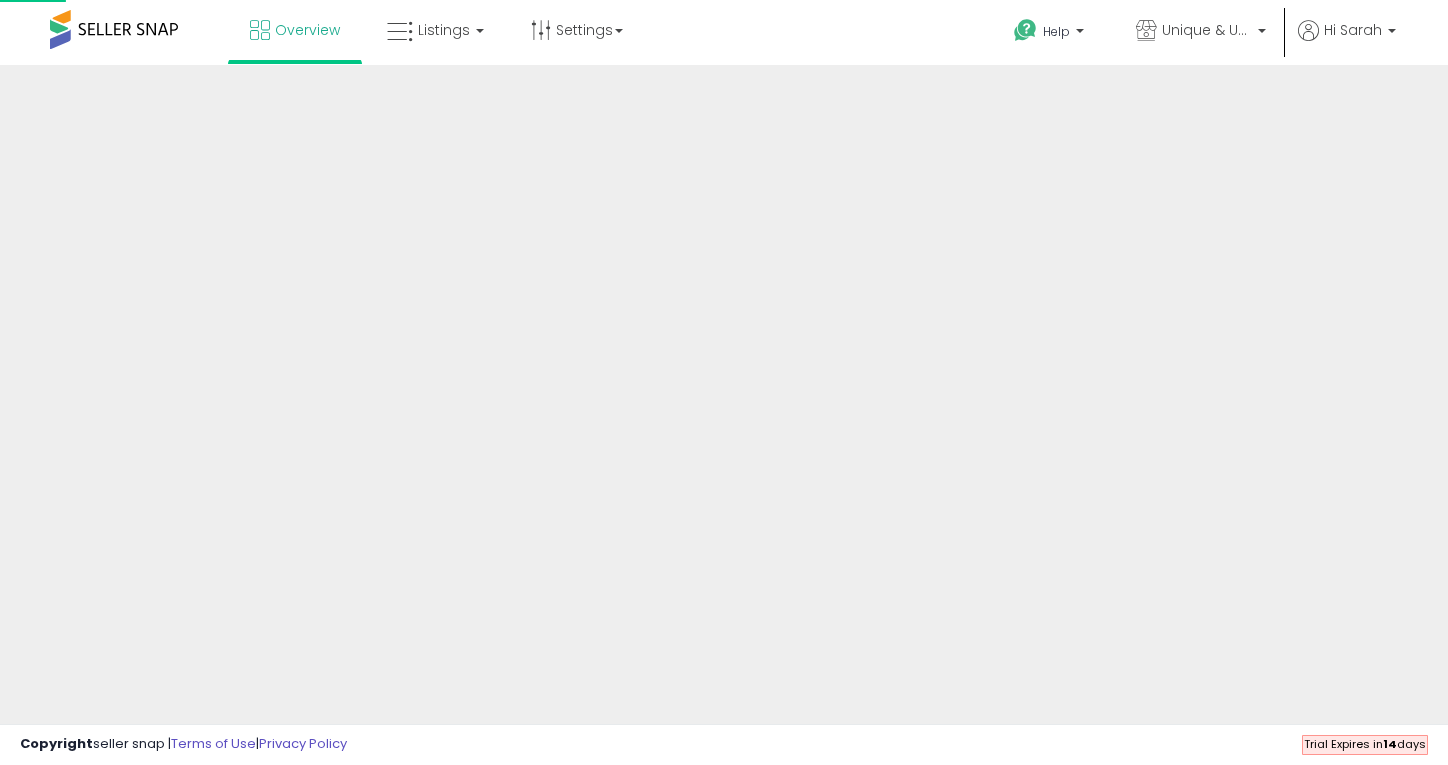 scroll, scrollTop: 0, scrollLeft: 0, axis: both 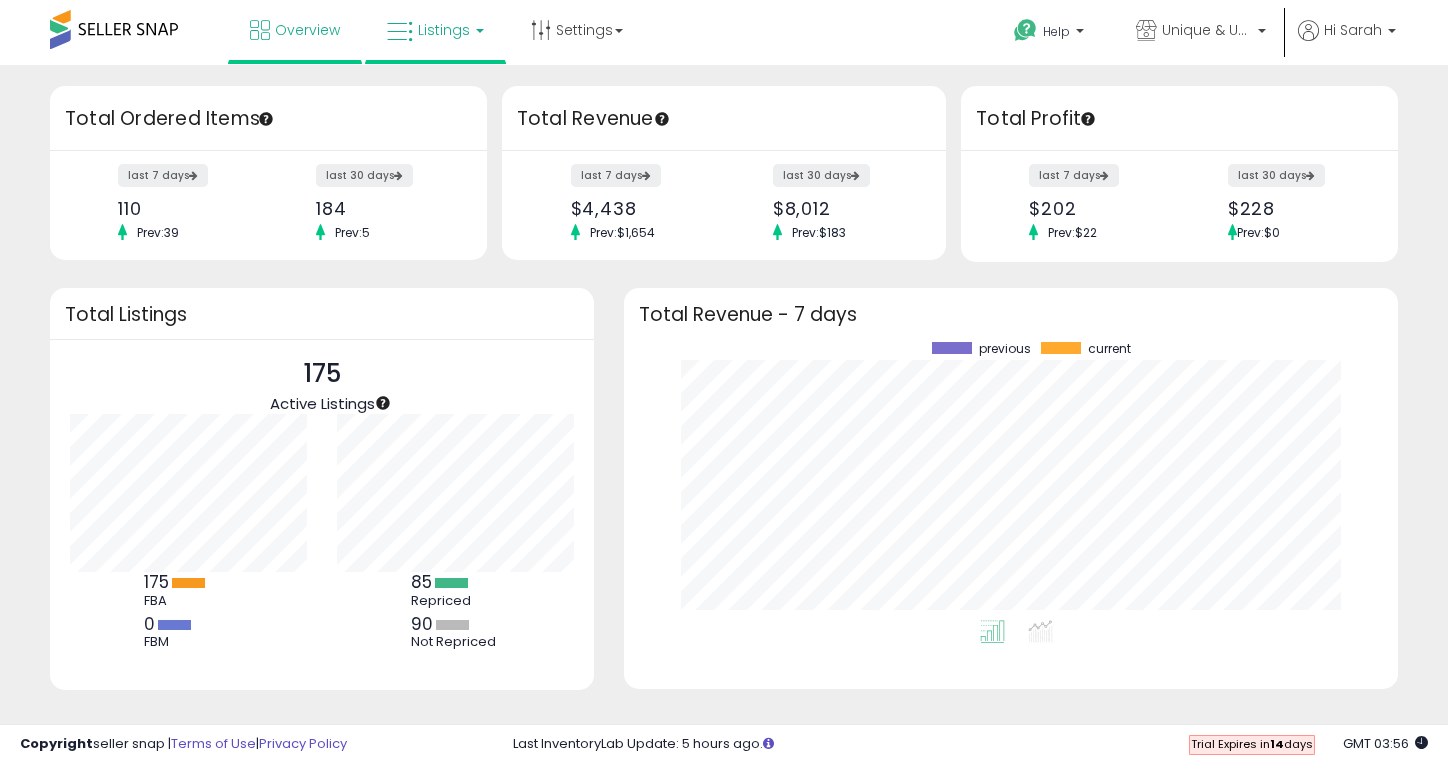click on "Listings" at bounding box center [444, 30] 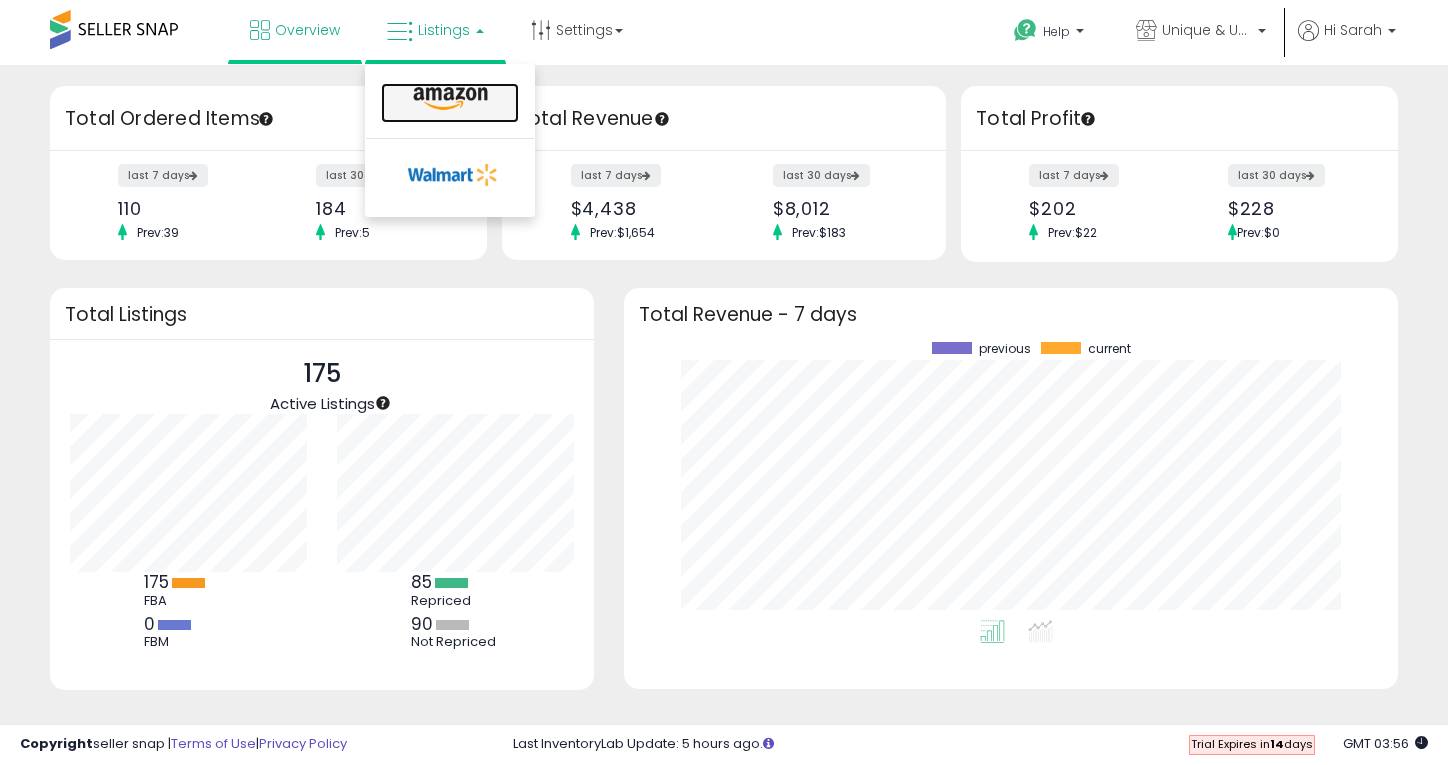 click at bounding box center (450, 99) 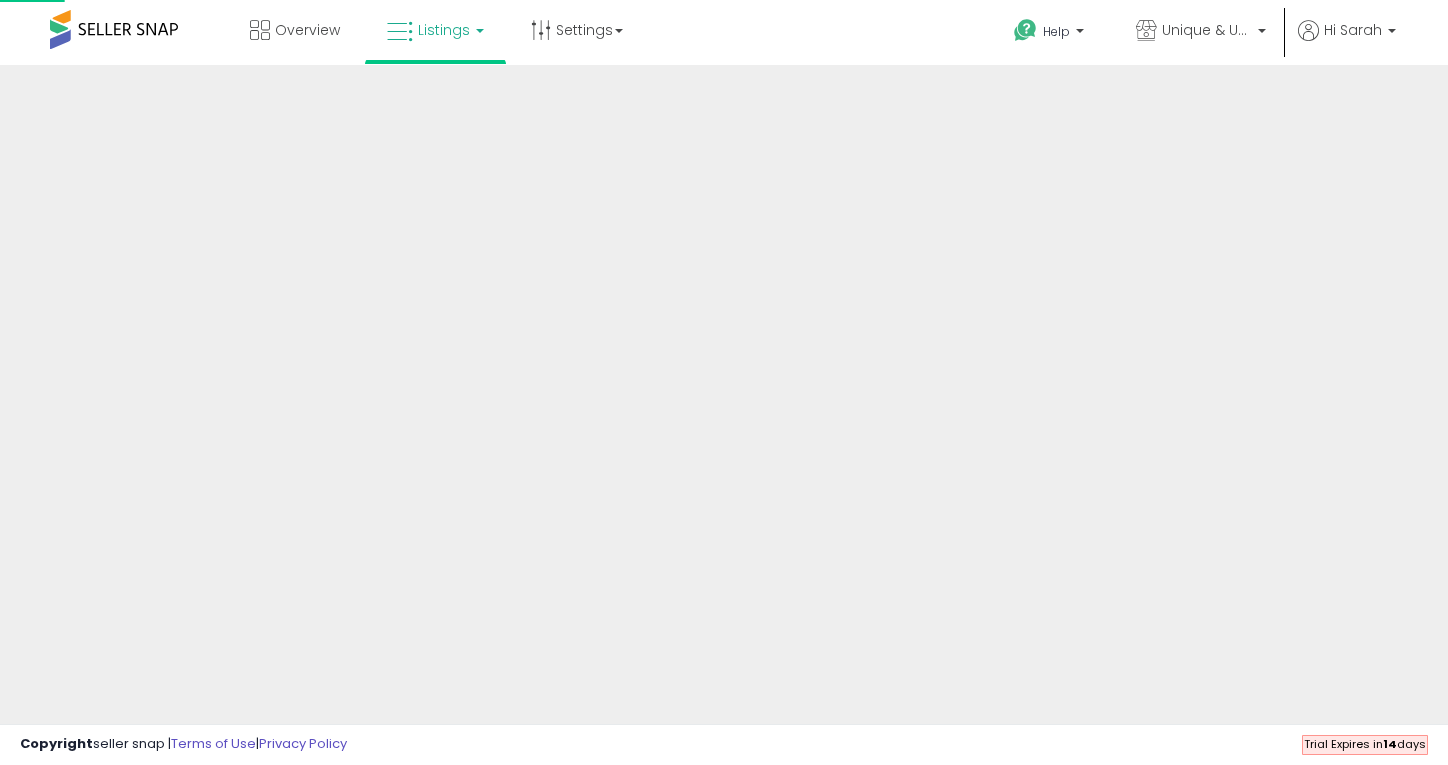 scroll, scrollTop: 0, scrollLeft: 0, axis: both 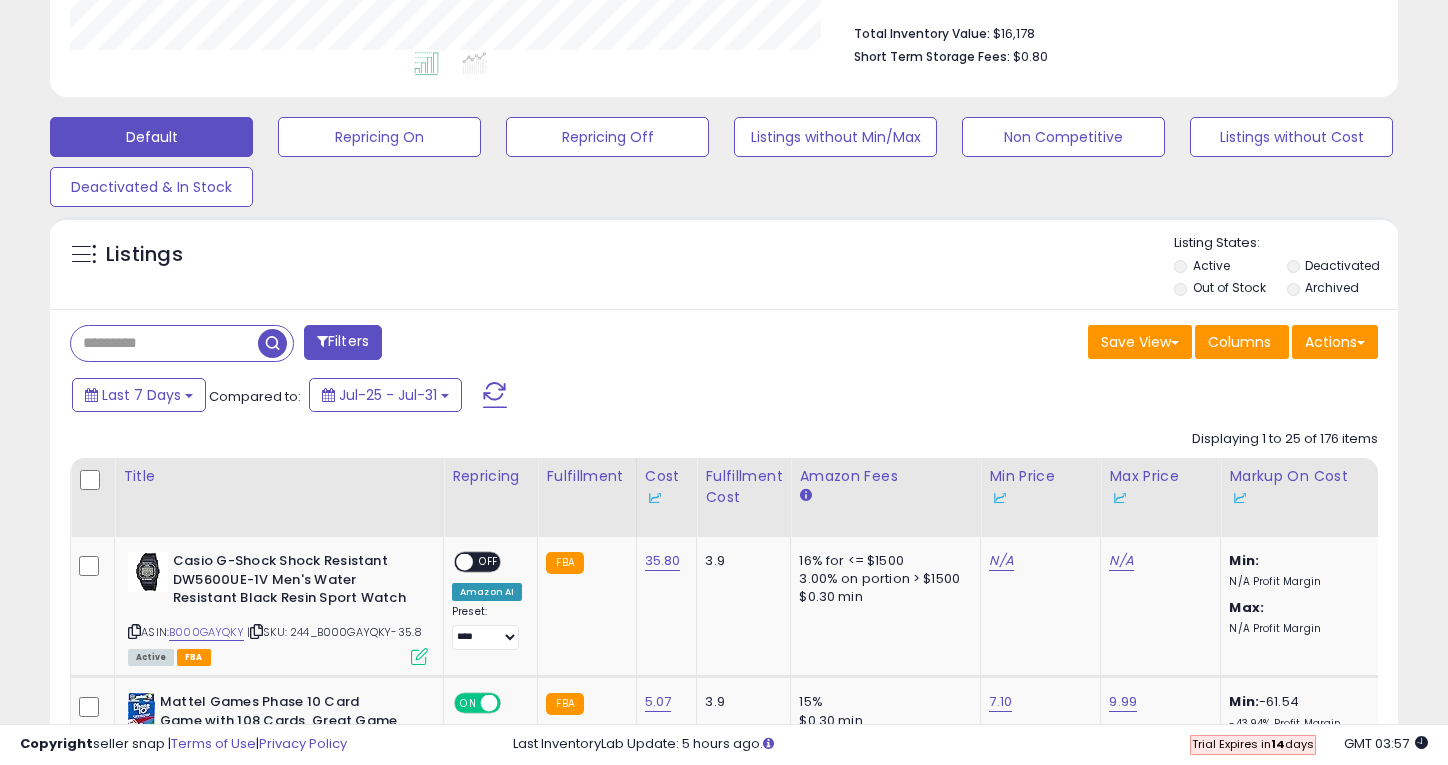click at bounding box center [164, 343] 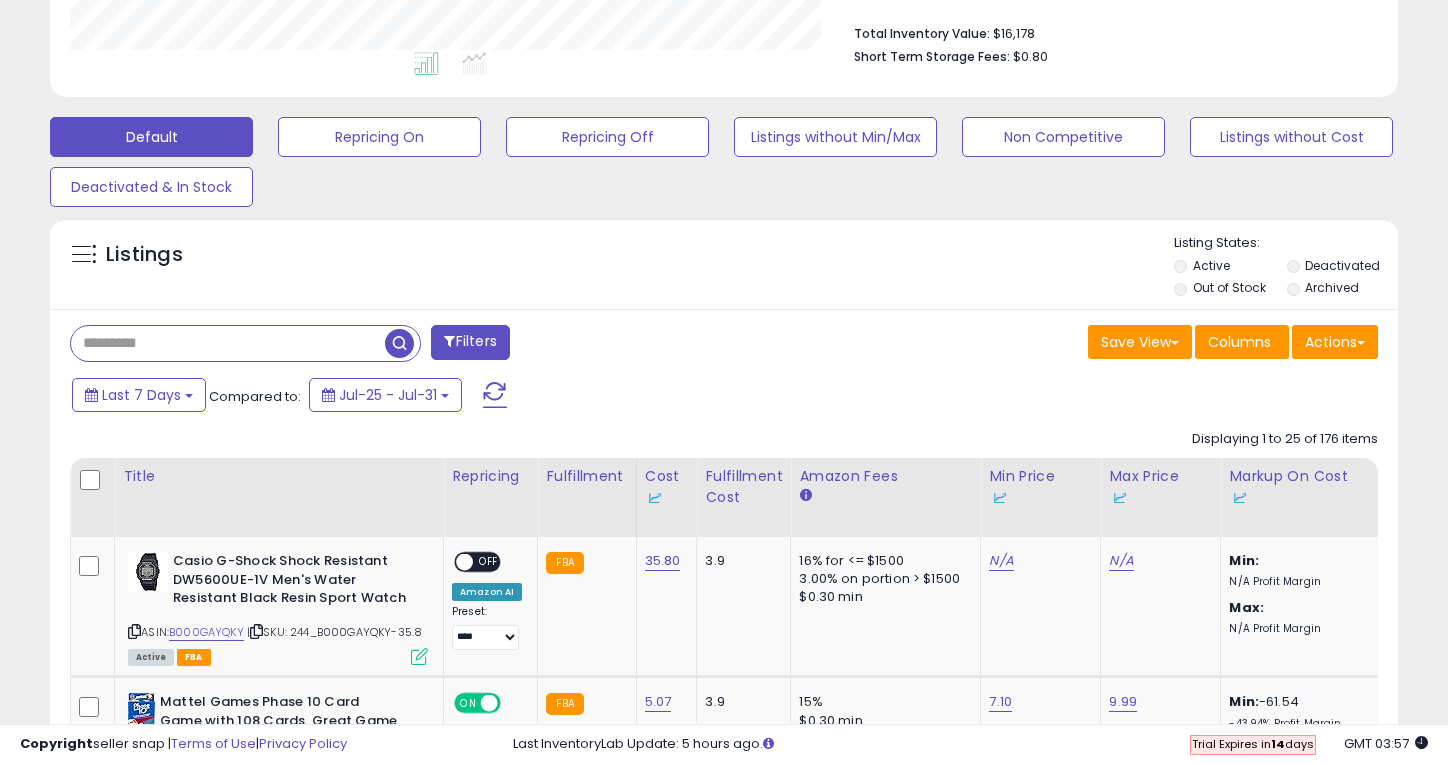 paste on "**********" 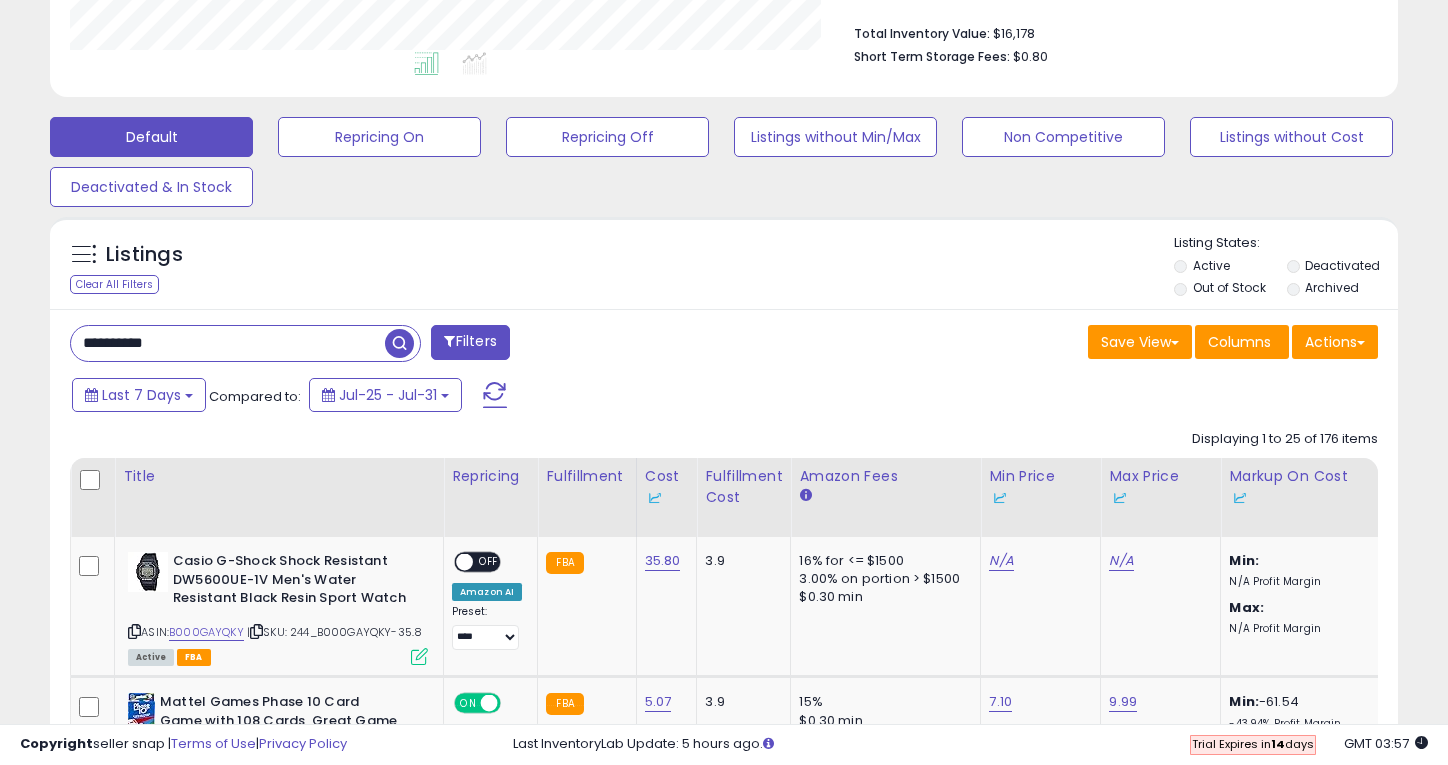 type on "**********" 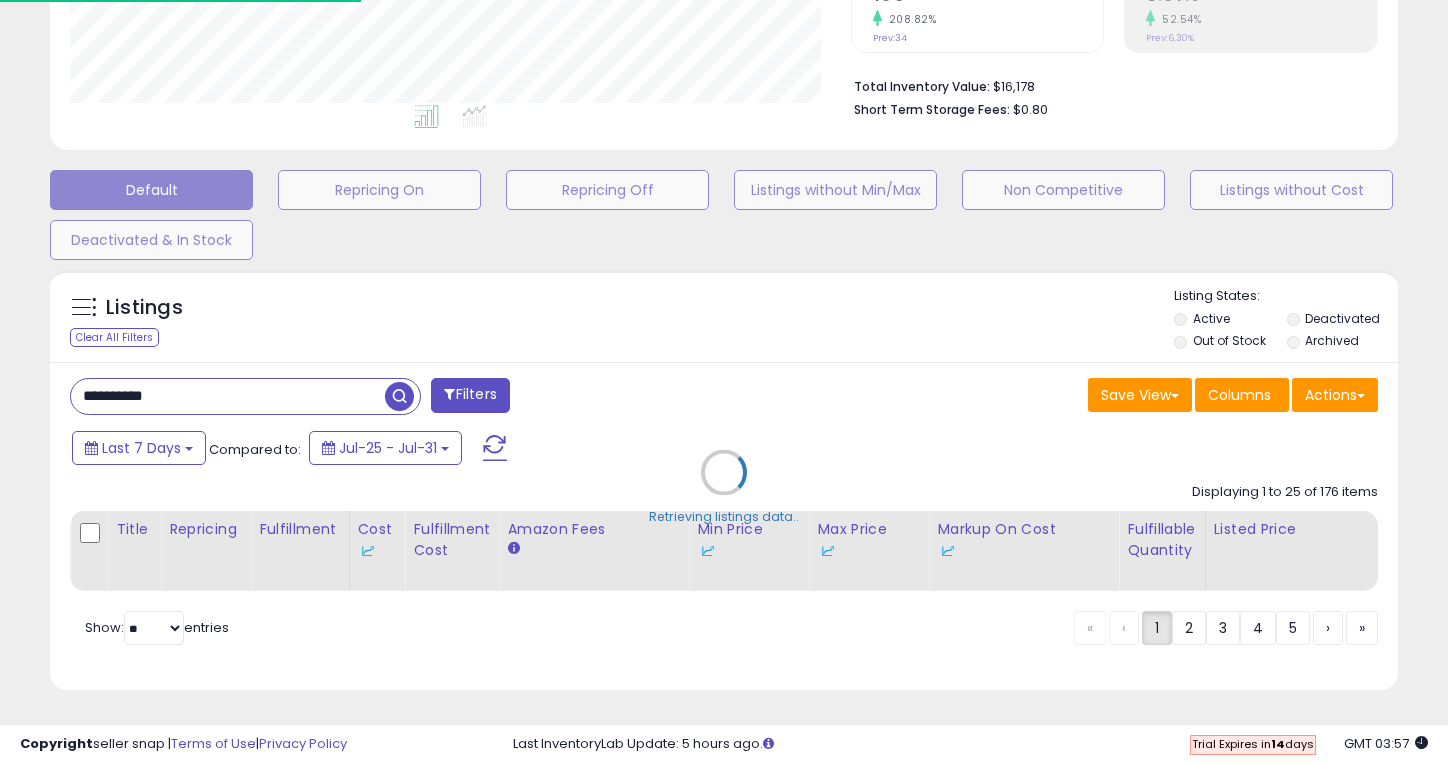 scroll, scrollTop: 513, scrollLeft: 0, axis: vertical 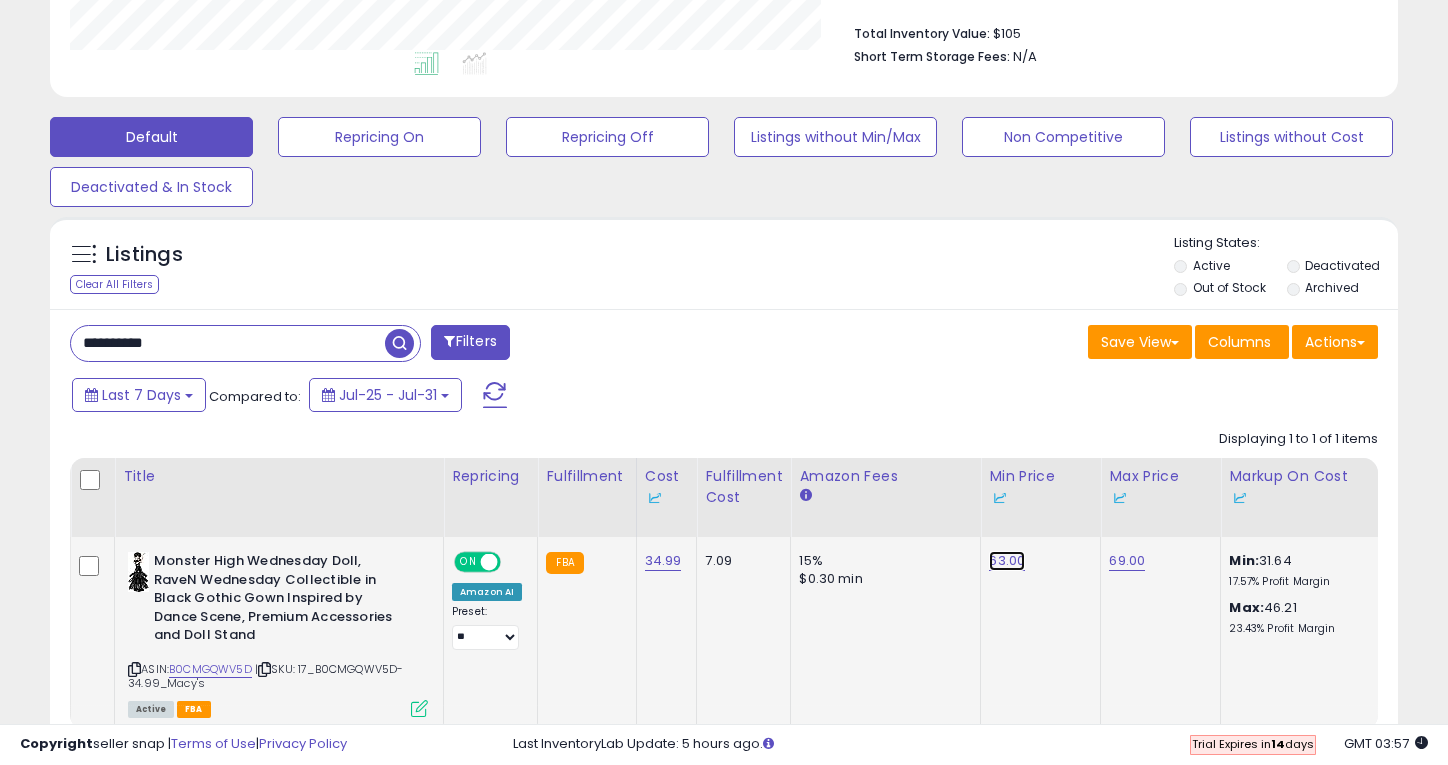 click on "63.00" at bounding box center (1007, 561) 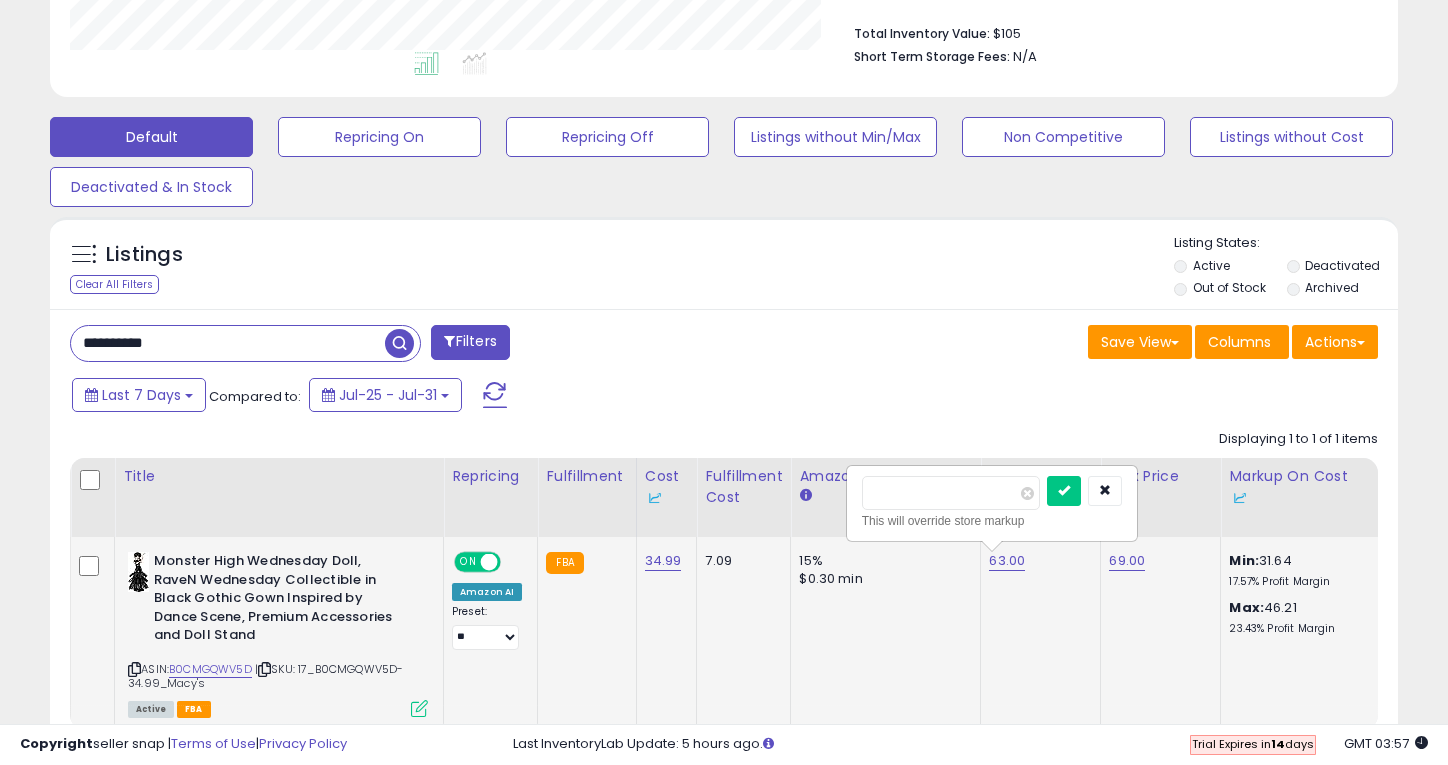 type on "**" 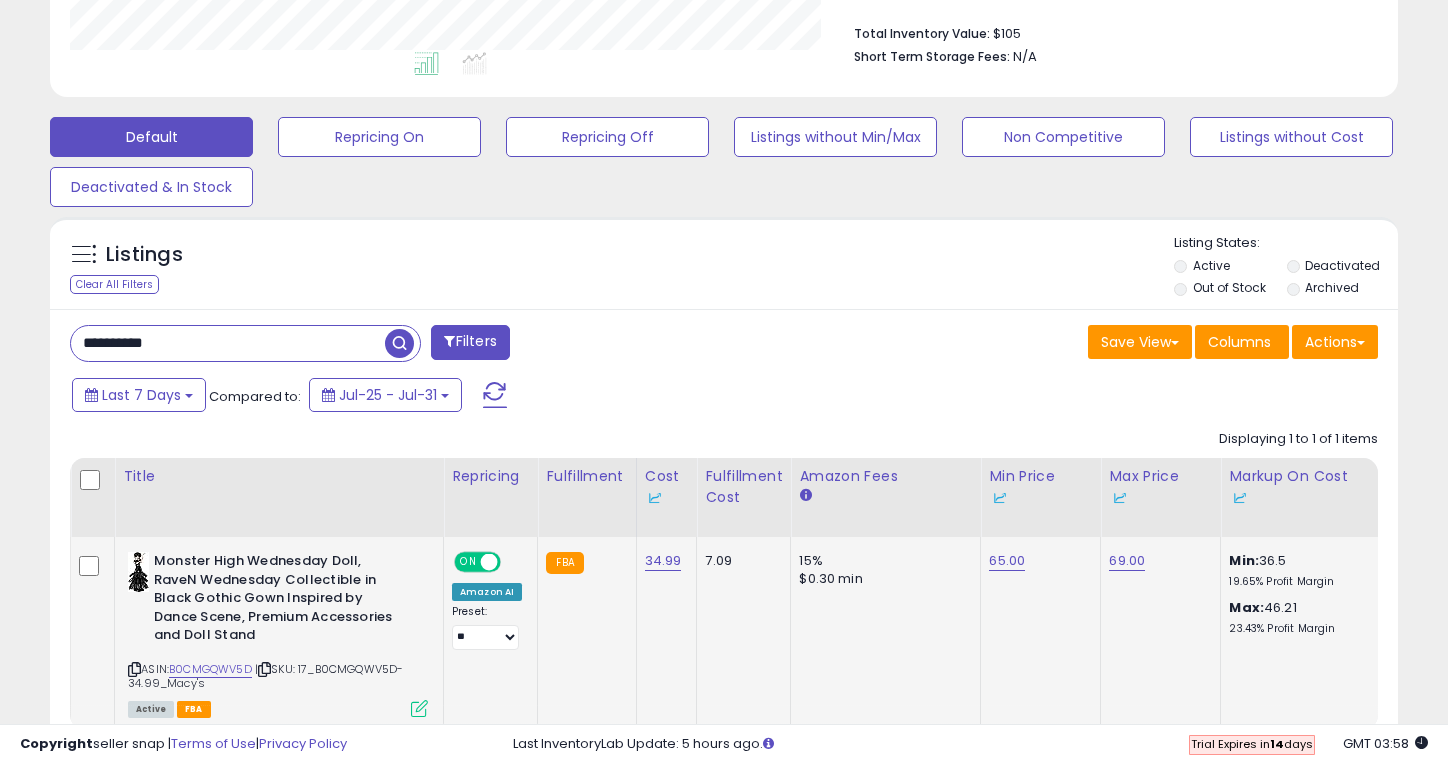 scroll, scrollTop: 632, scrollLeft: 0, axis: vertical 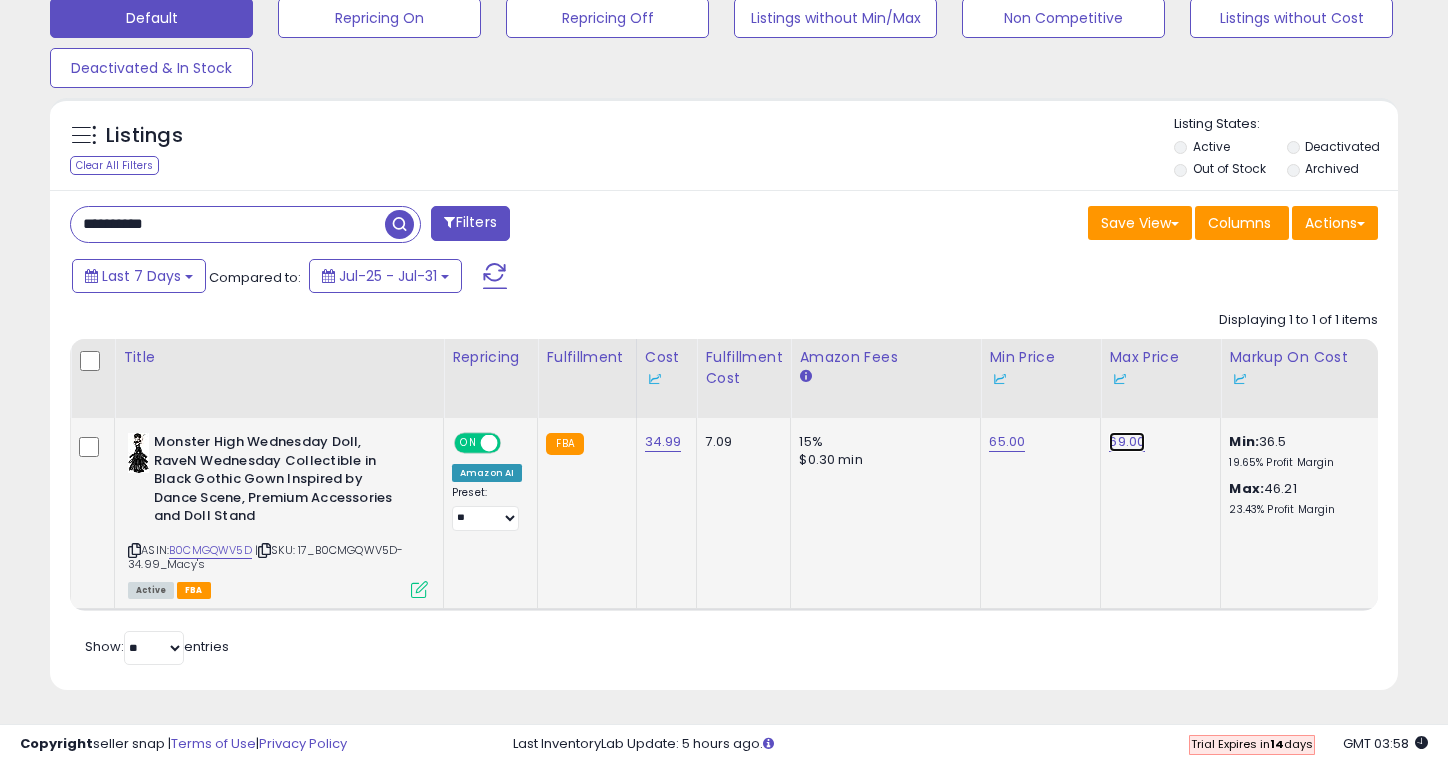 click on "69.00" at bounding box center (1127, 442) 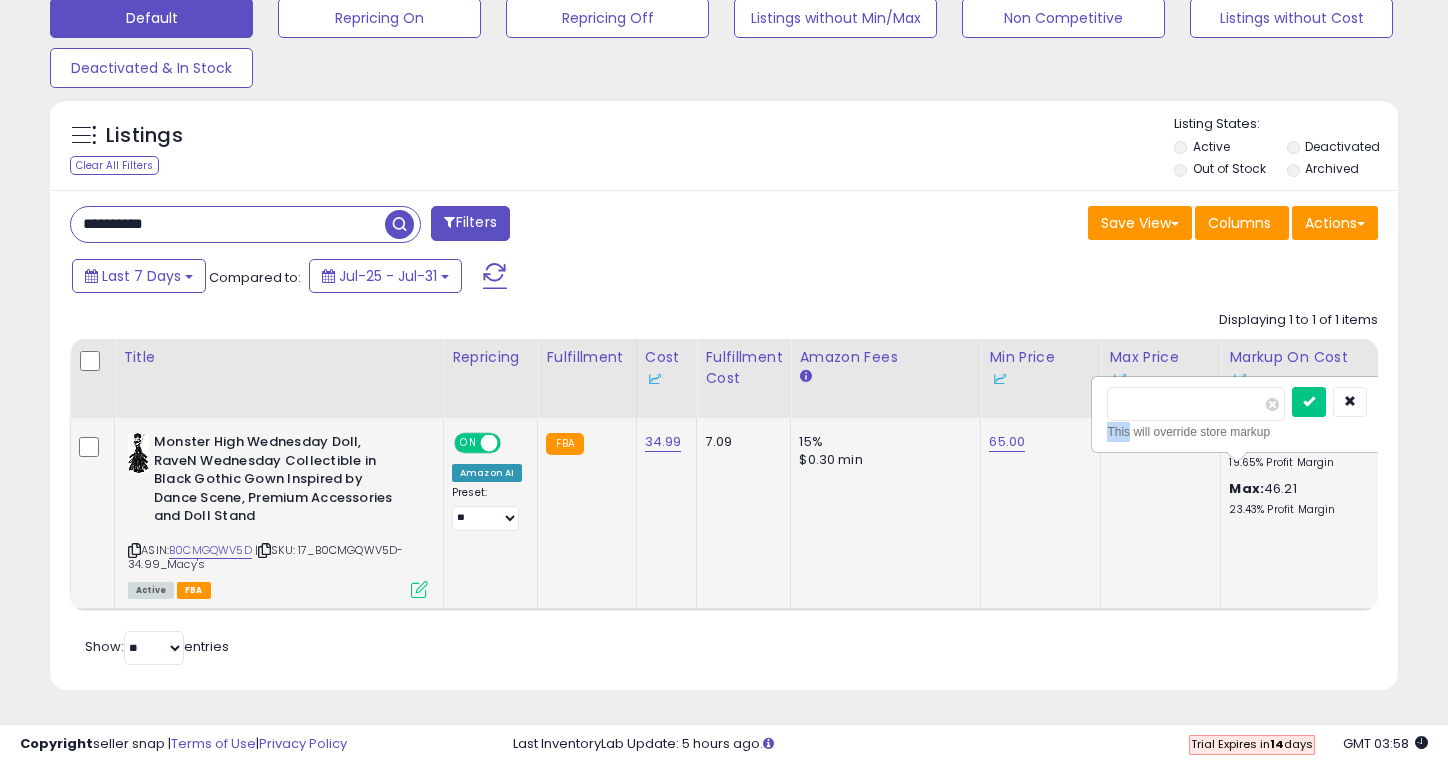 click on "69.00   ***** This will override store markup" at bounding box center (1157, 442) 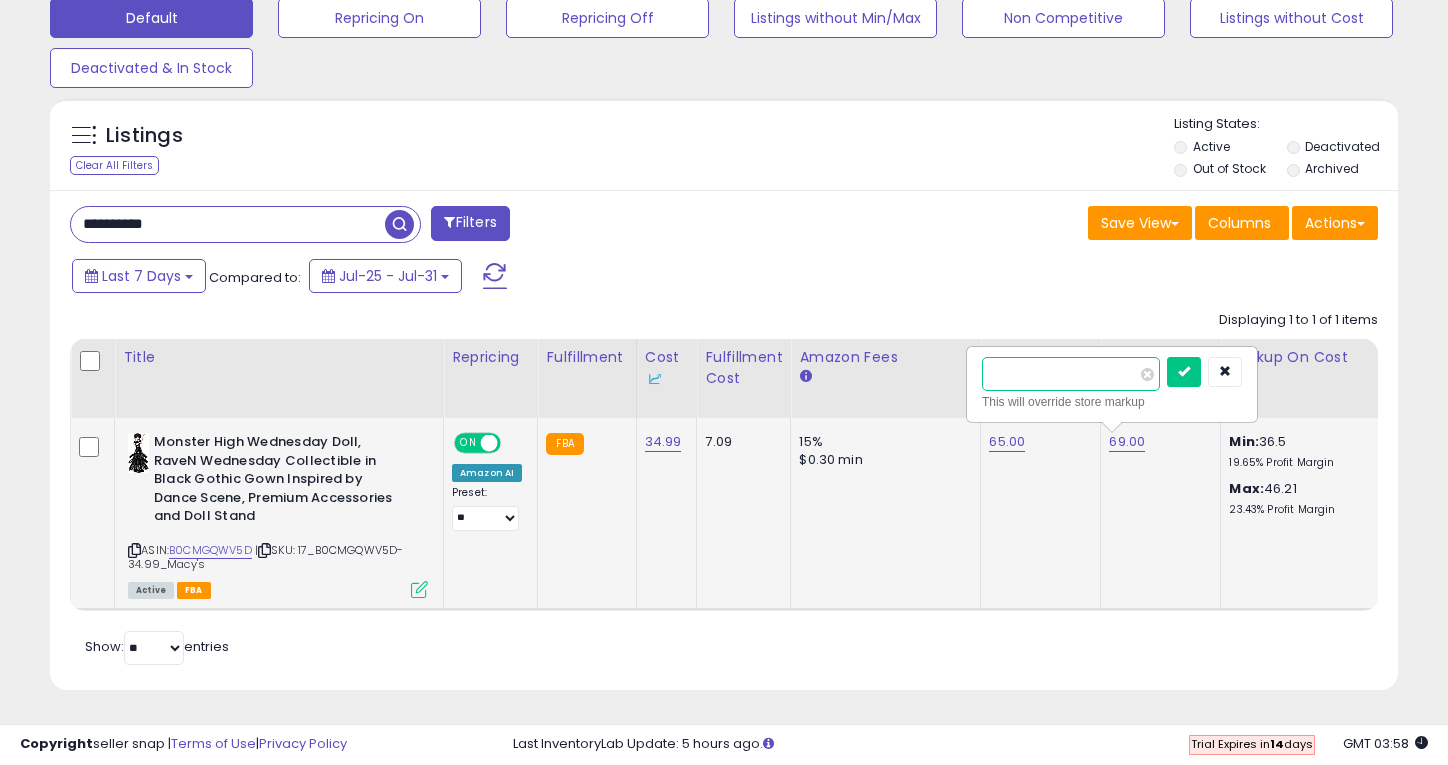 click on "*****" at bounding box center (1071, 374) 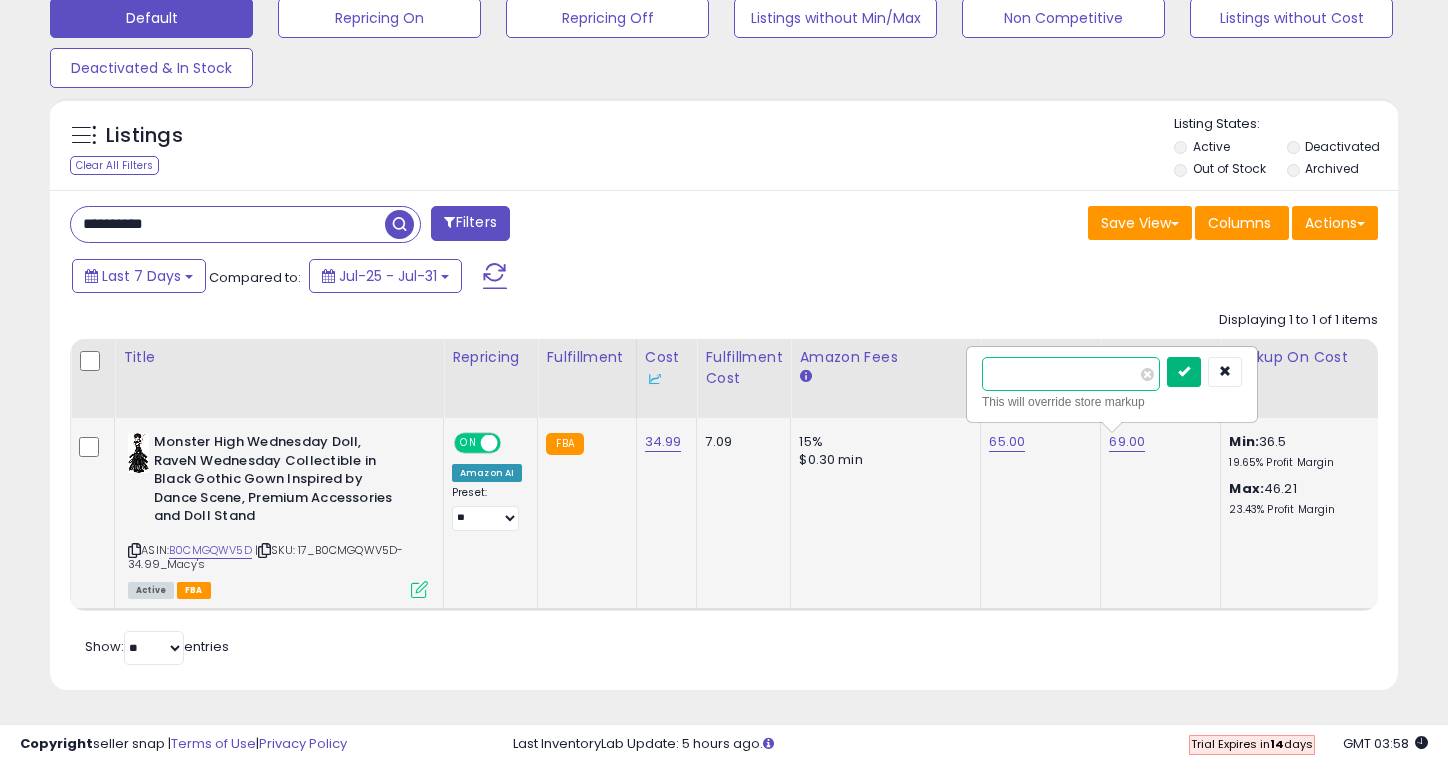 type on "**" 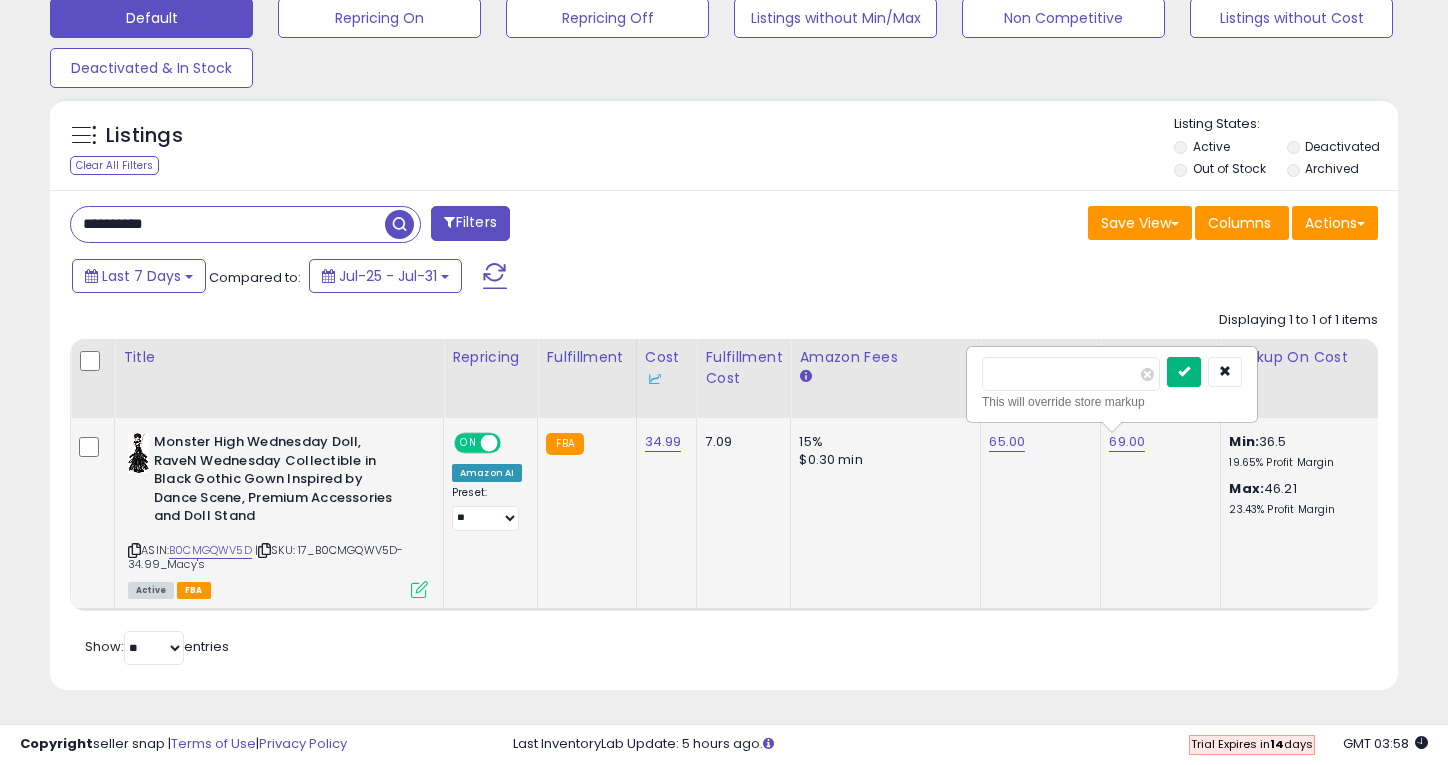 click at bounding box center [1184, 371] 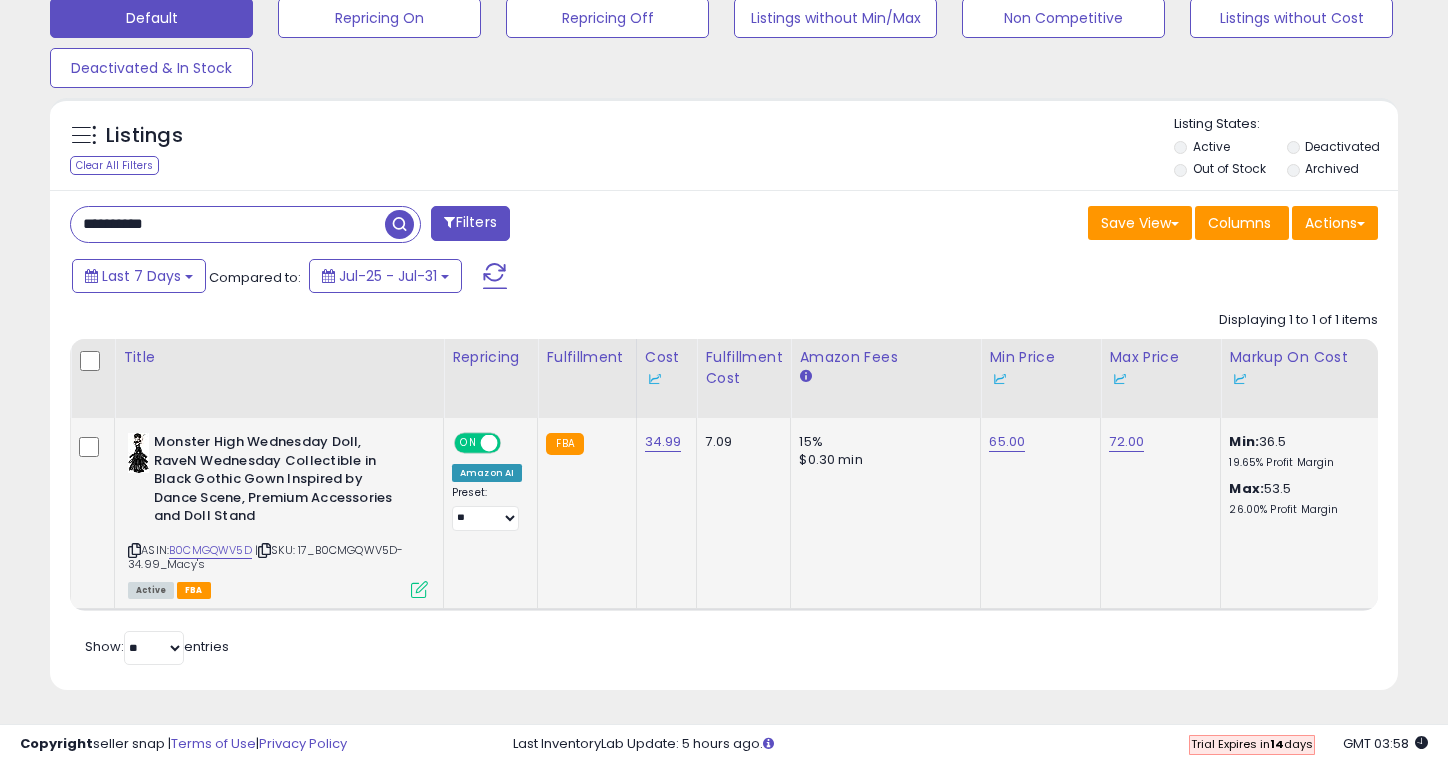 scroll, scrollTop: 0, scrollLeft: 267, axis: horizontal 